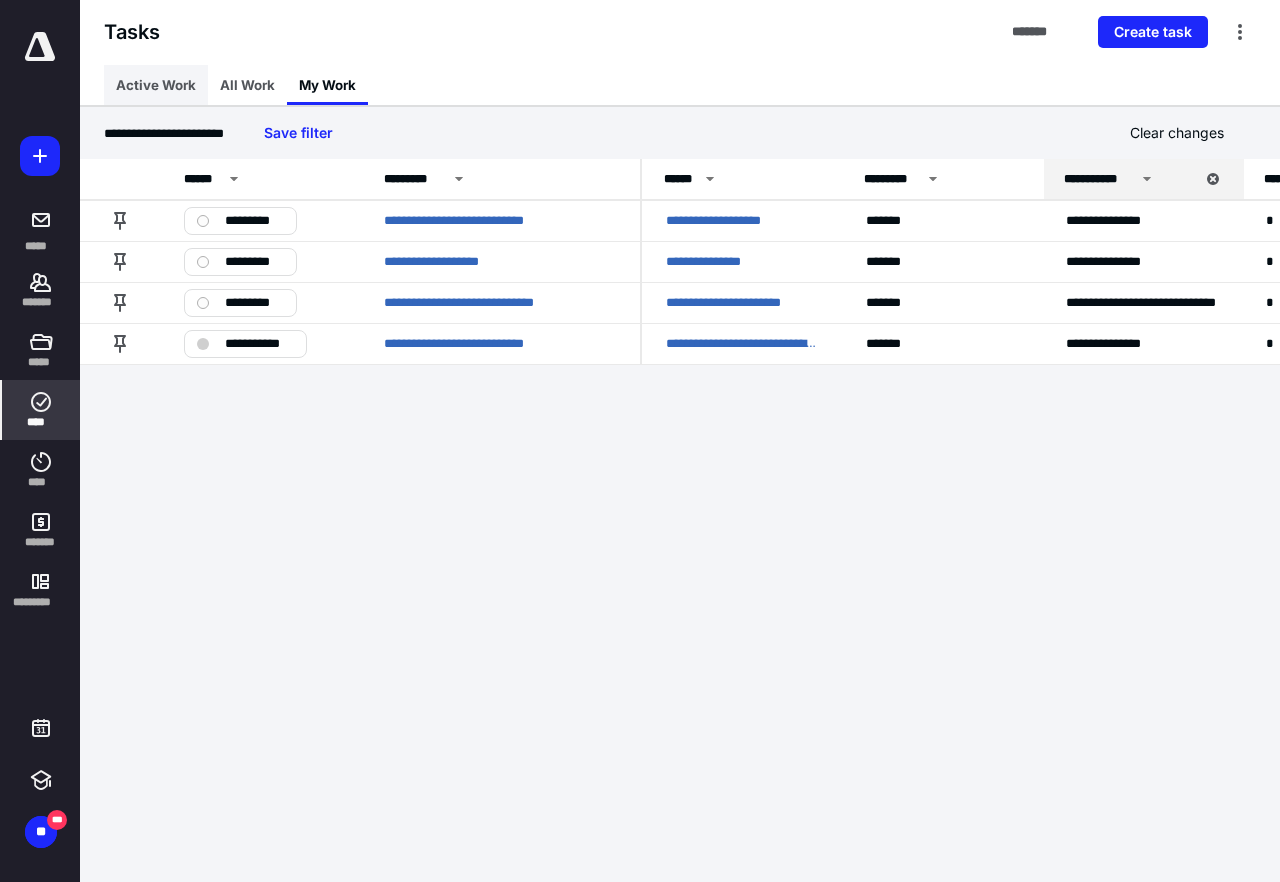scroll, scrollTop: 0, scrollLeft: 0, axis: both 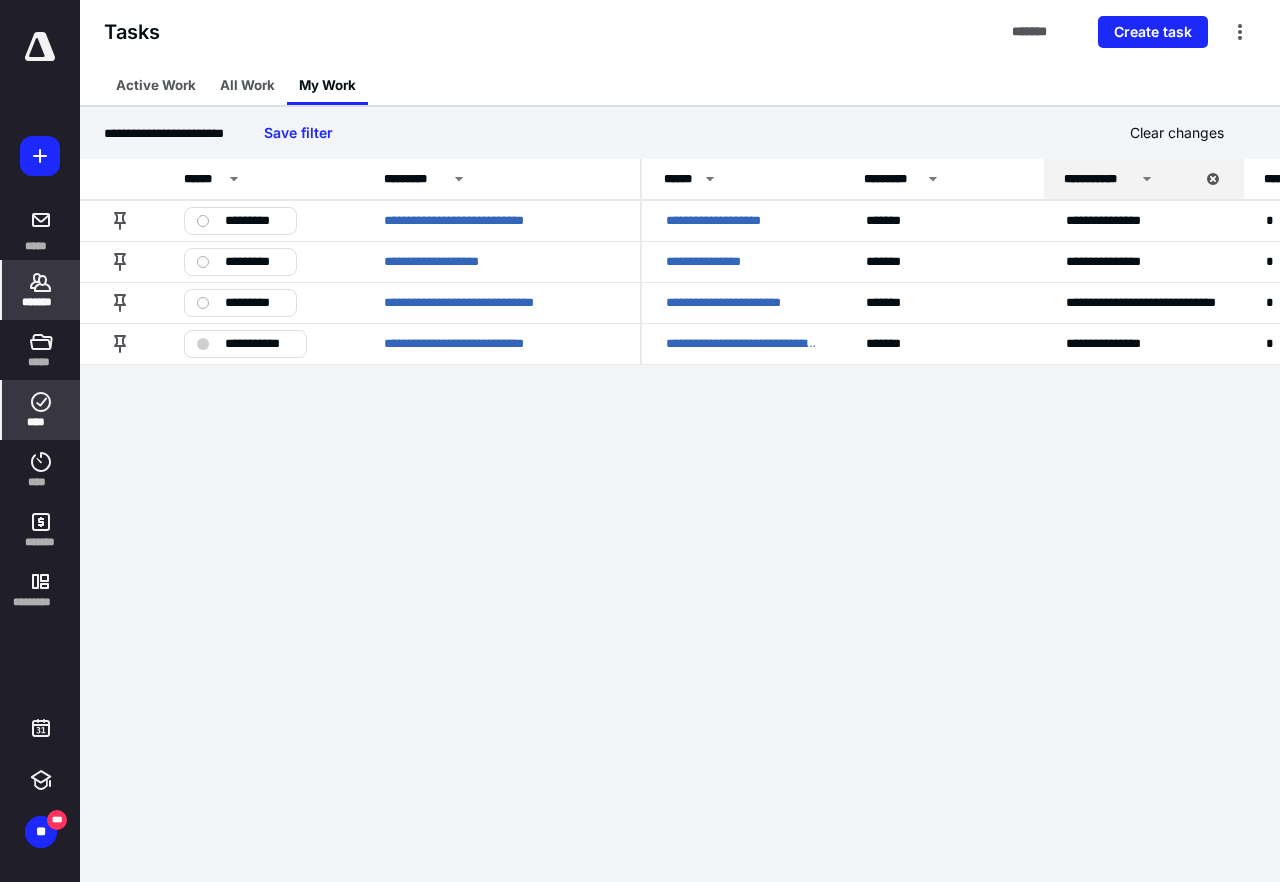 click on "*******" at bounding box center (41, 302) 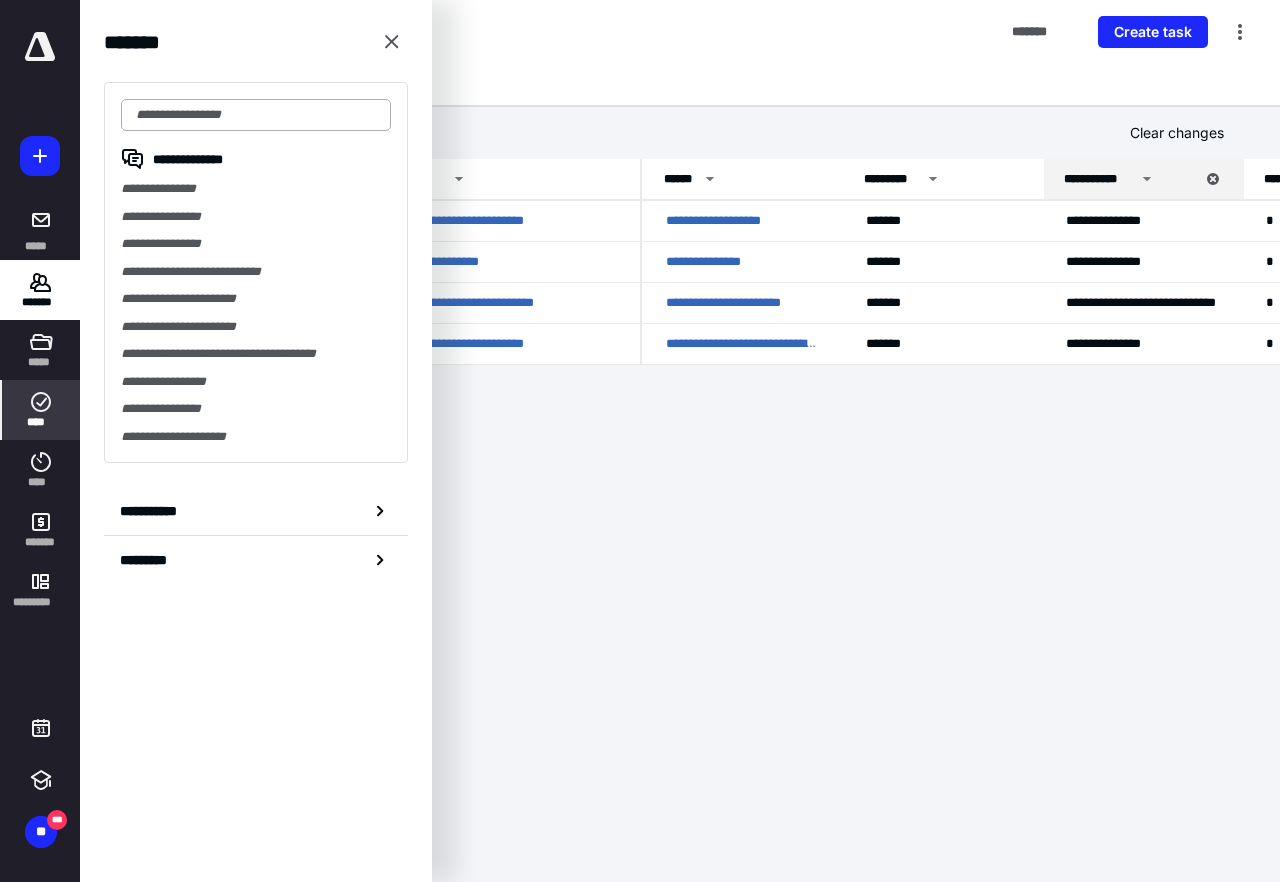 click at bounding box center (256, 115) 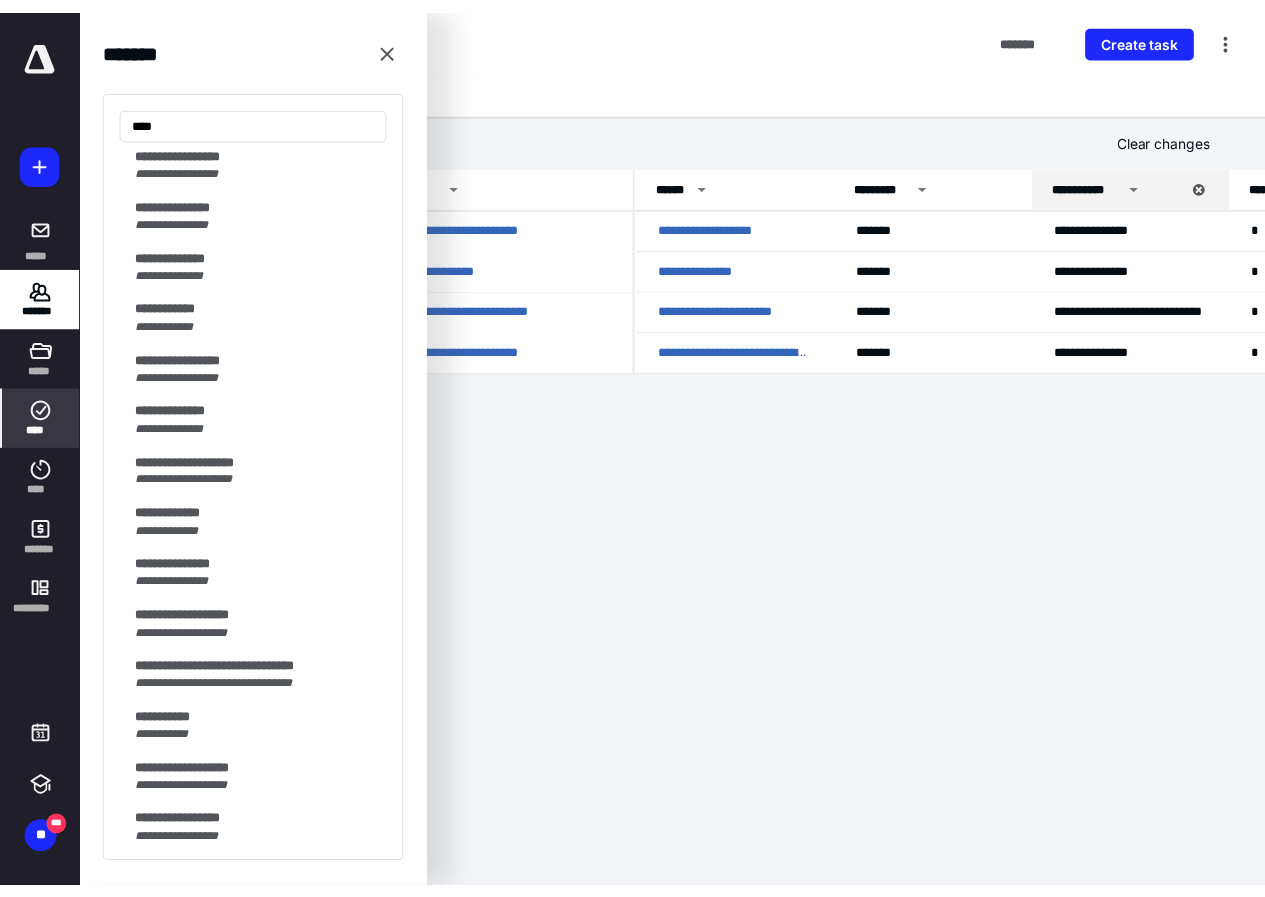 scroll, scrollTop: 700, scrollLeft: 0, axis: vertical 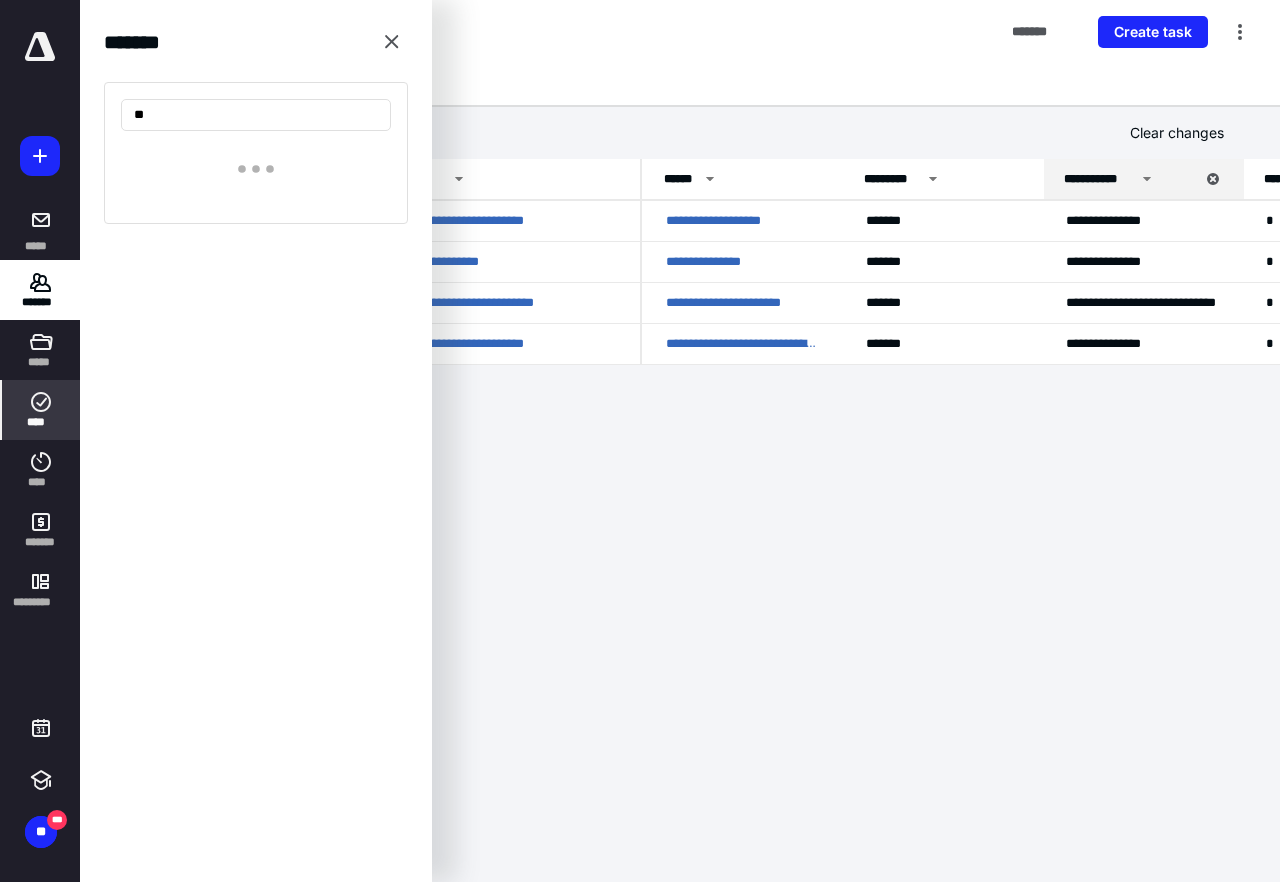 type on "*" 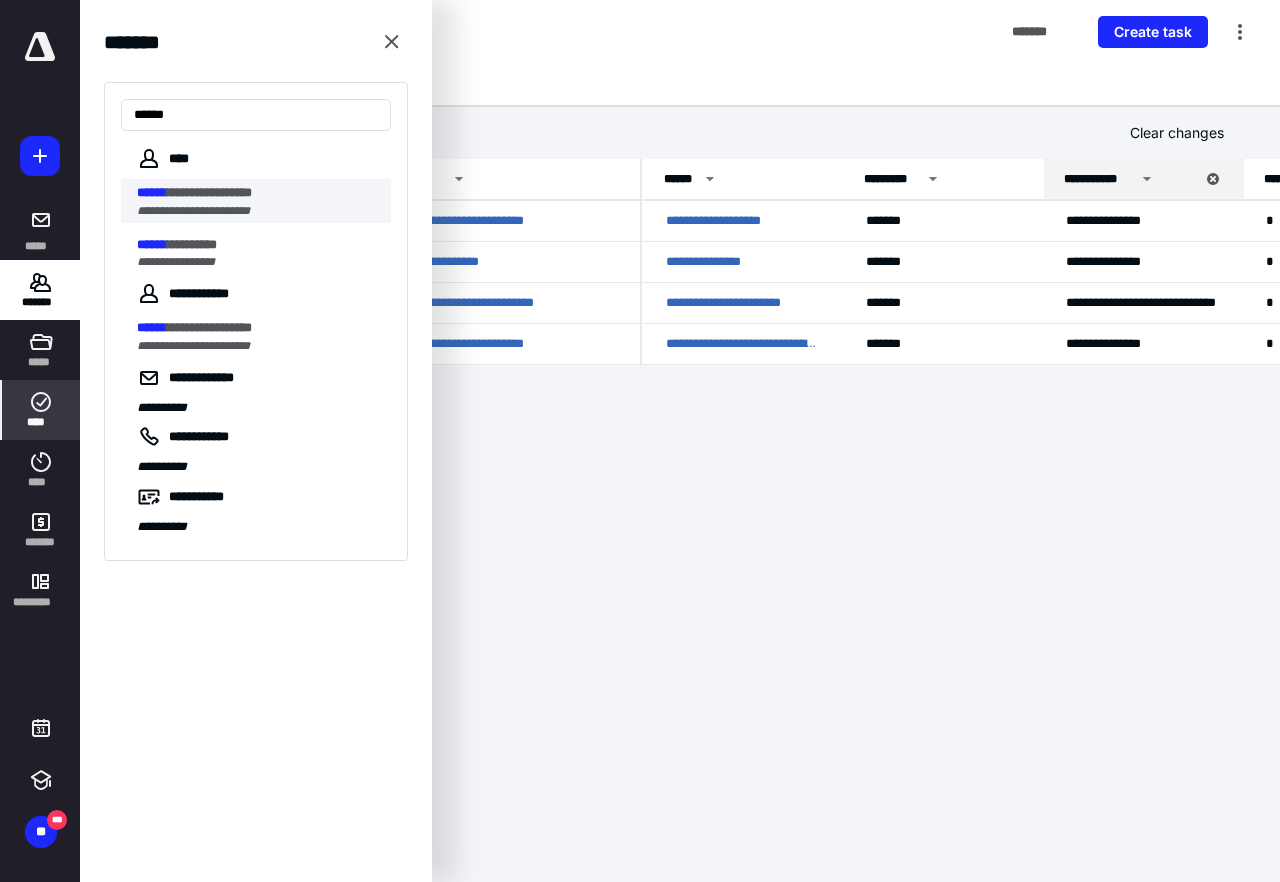 type on "******" 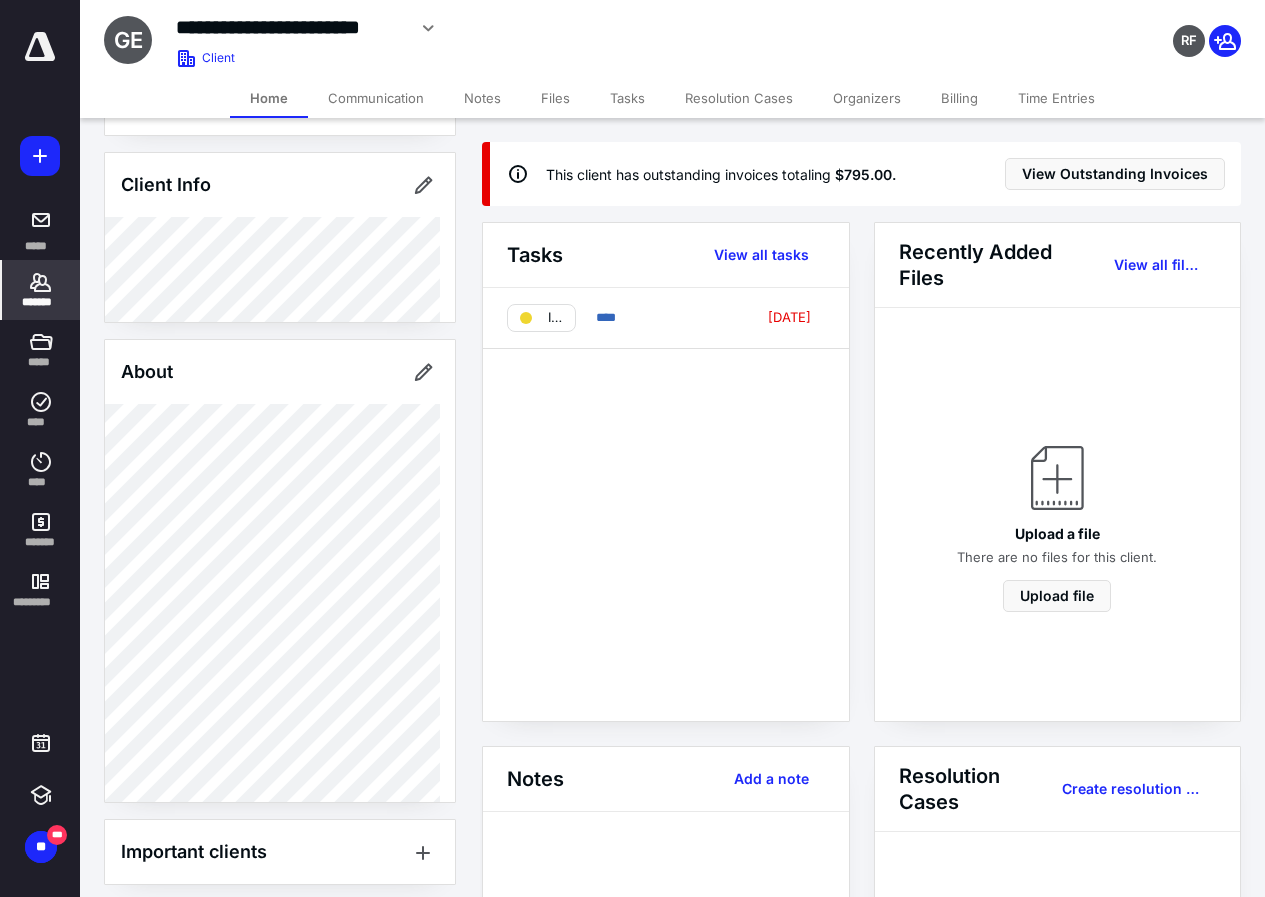 scroll, scrollTop: 0, scrollLeft: 0, axis: both 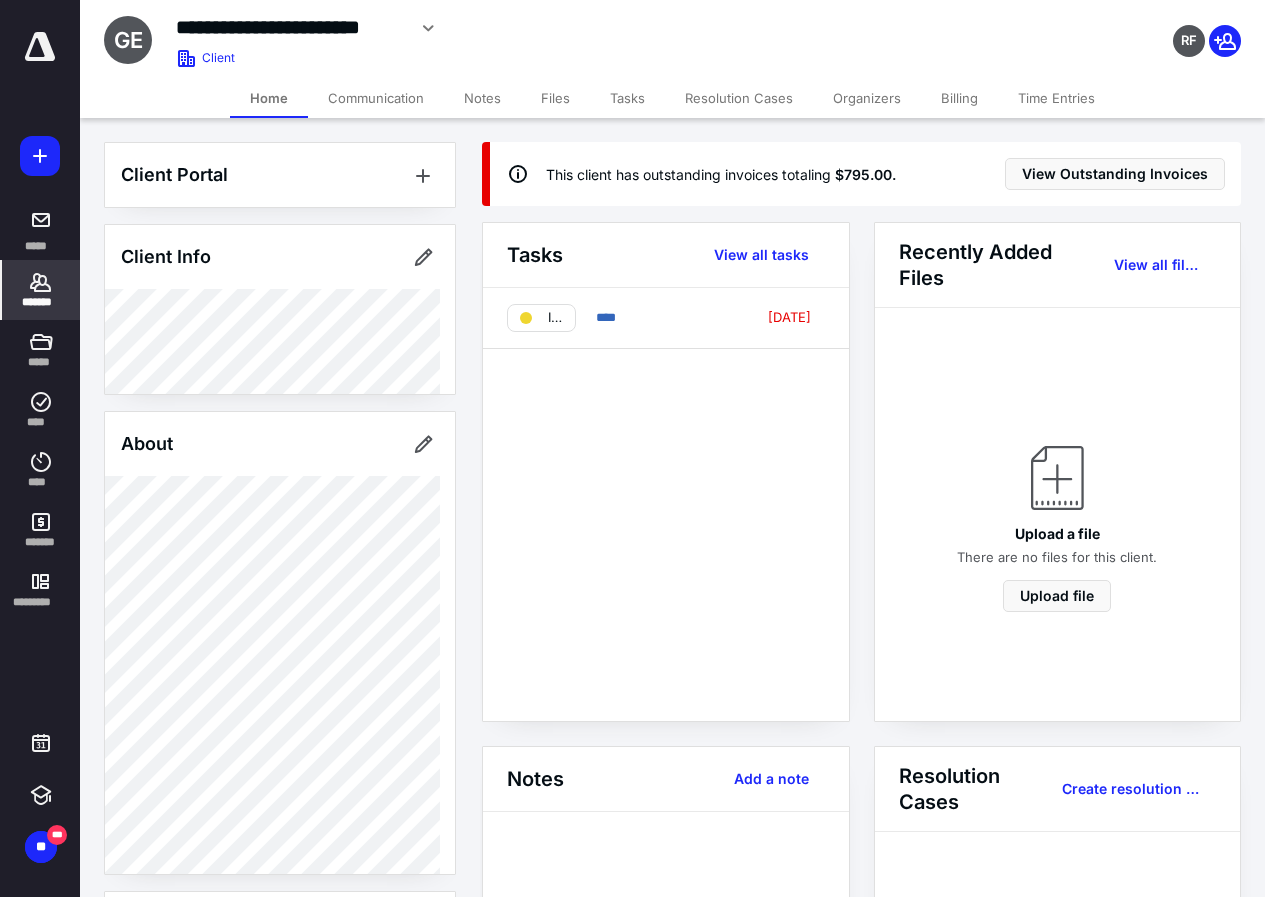 click on "*******" at bounding box center [41, 302] 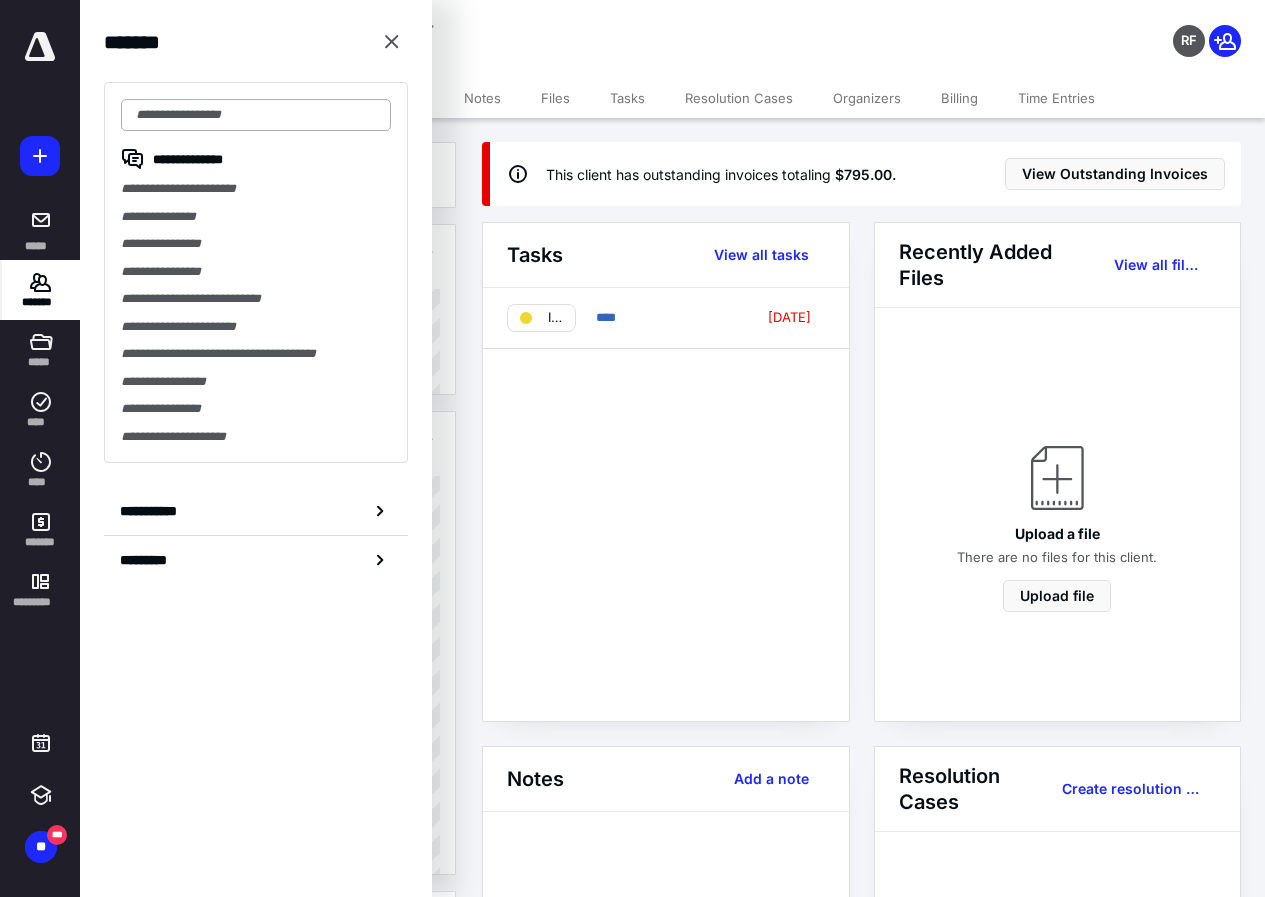 click at bounding box center (256, 115) 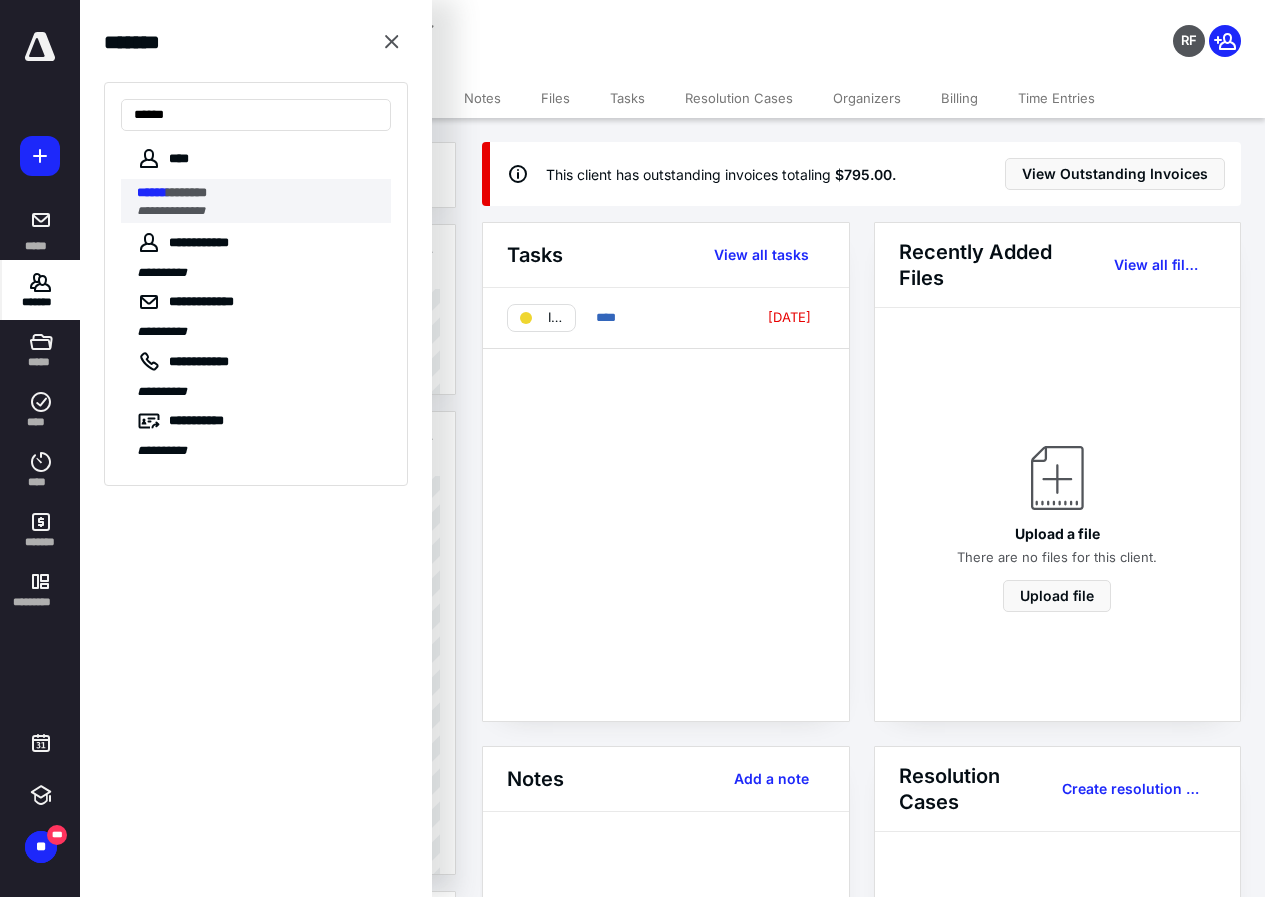 type on "******" 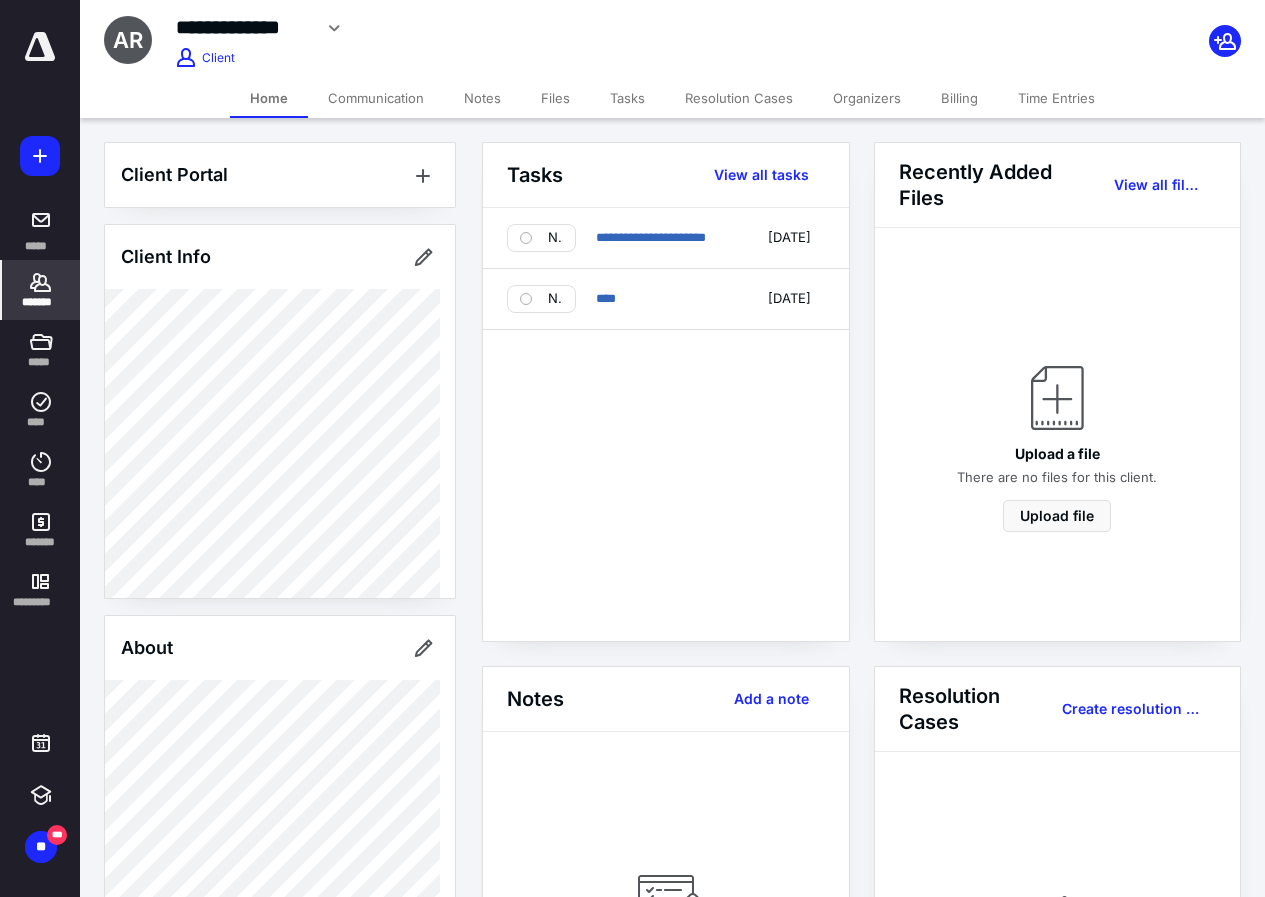 click 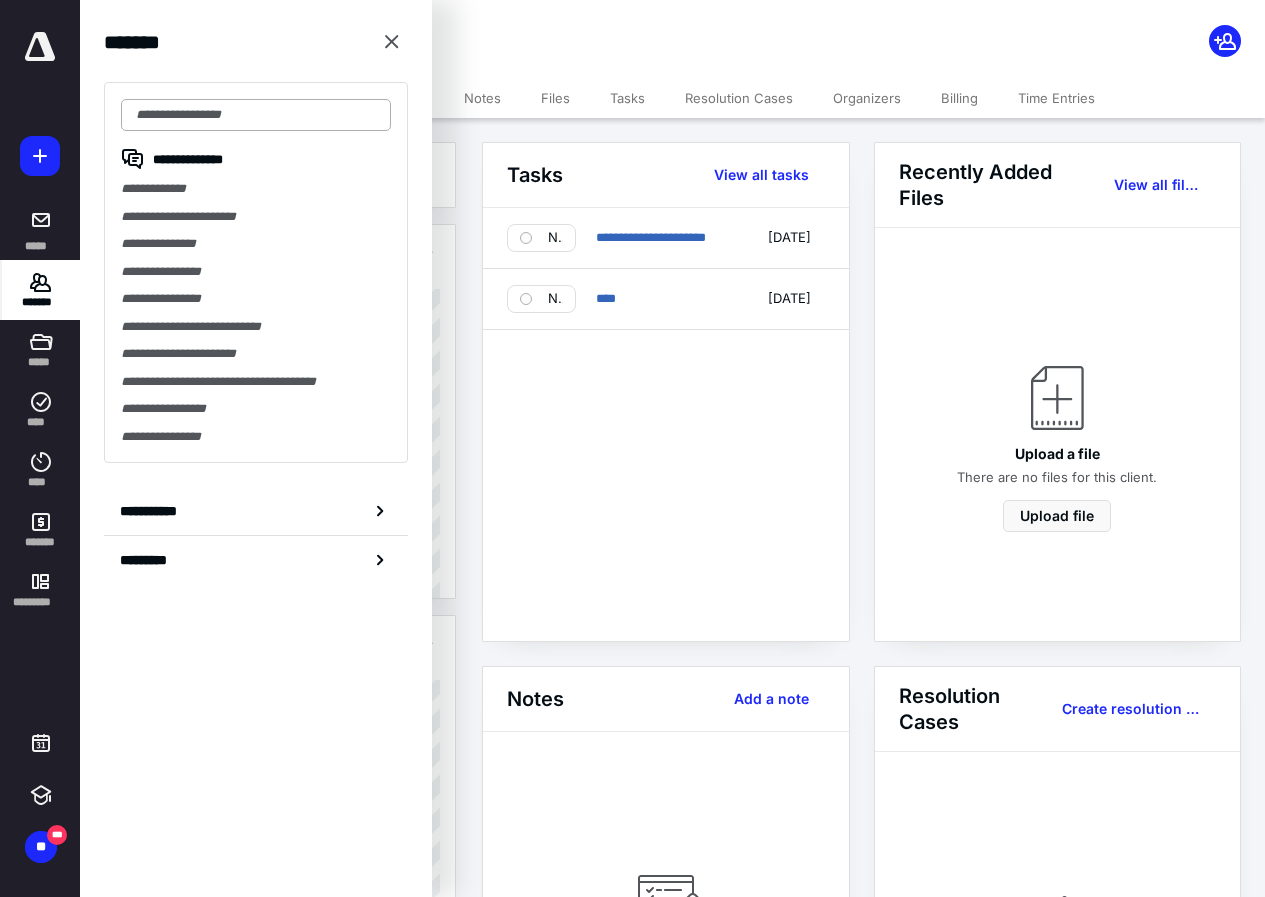 click at bounding box center [256, 115] 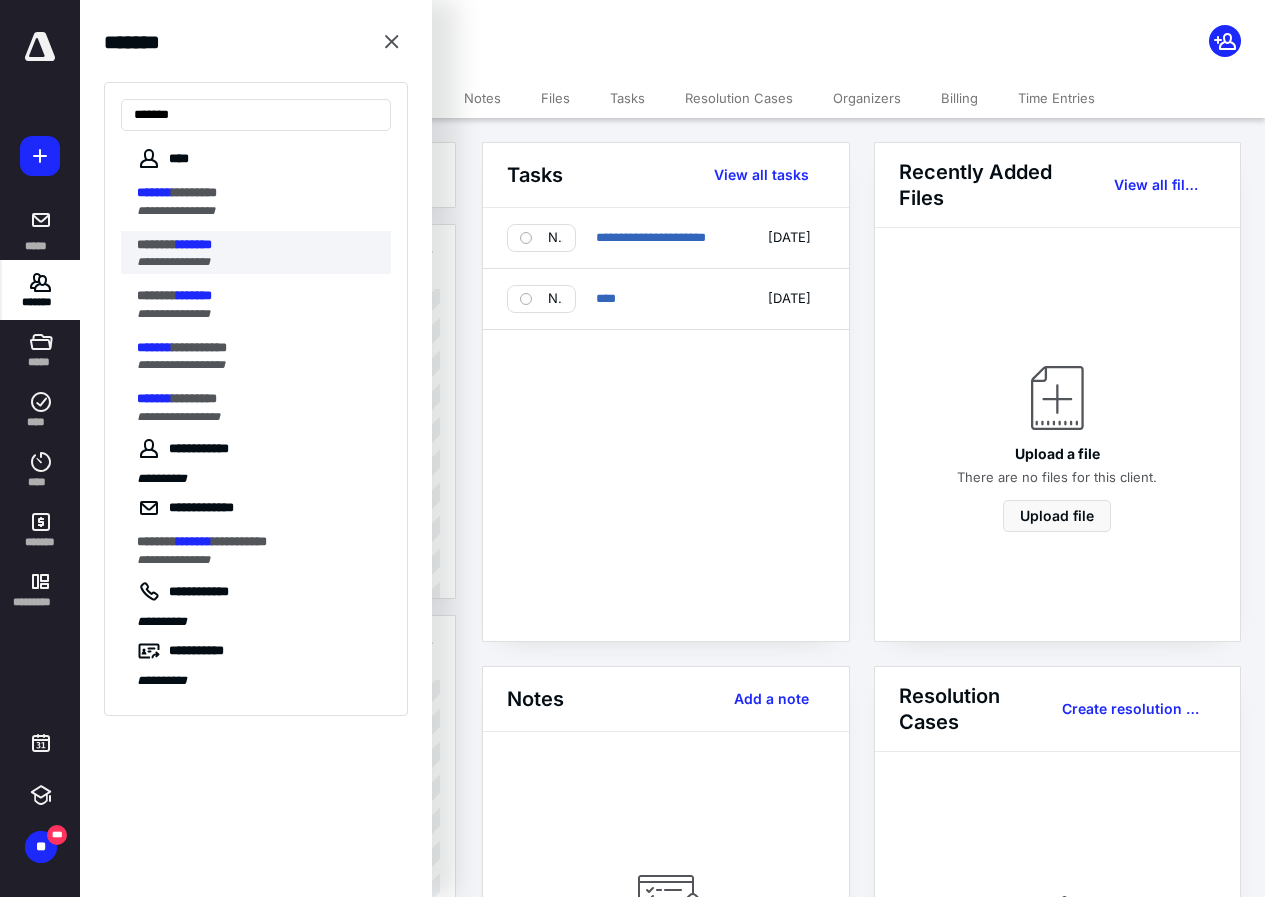 type on "*******" 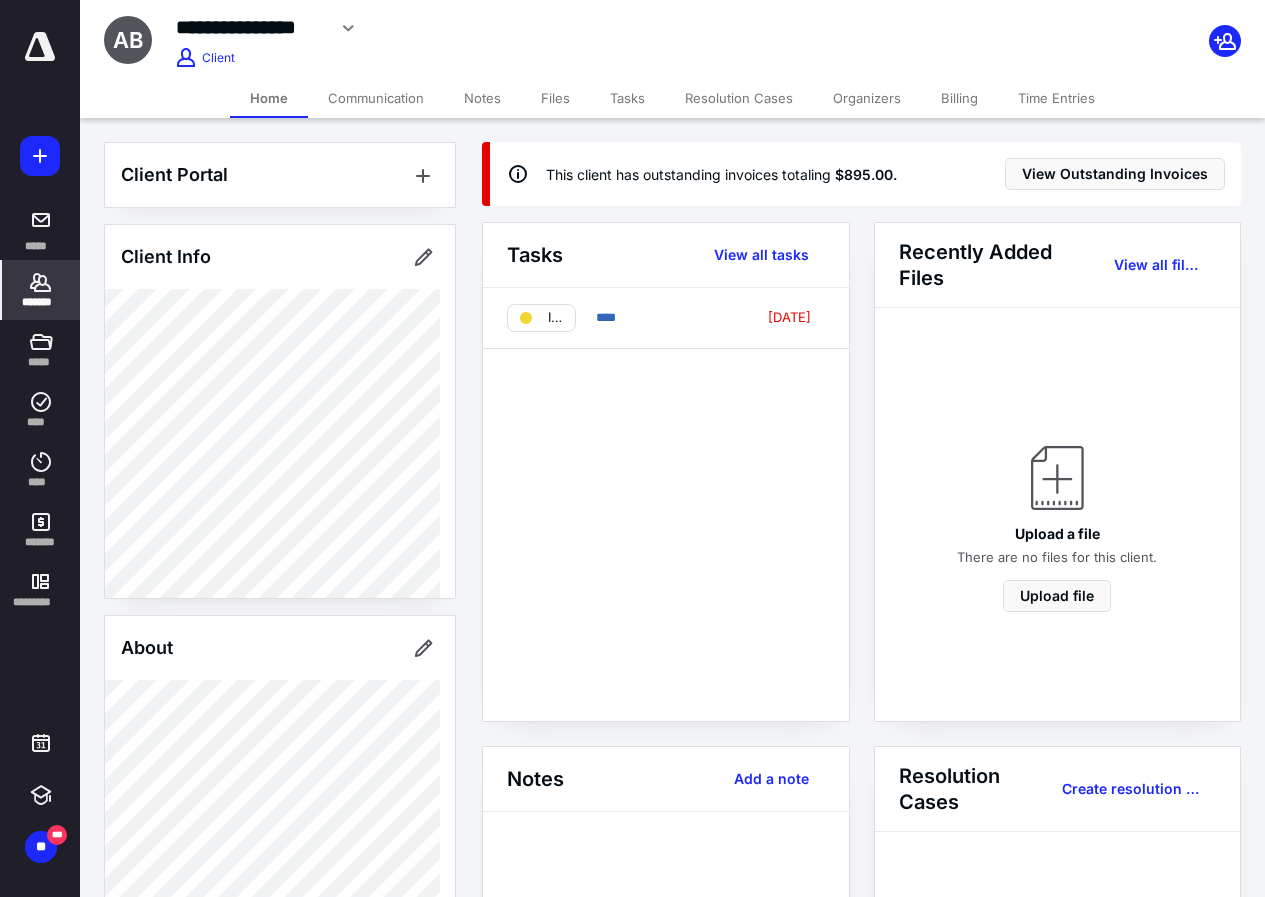 click on "Billing" at bounding box center [959, 98] 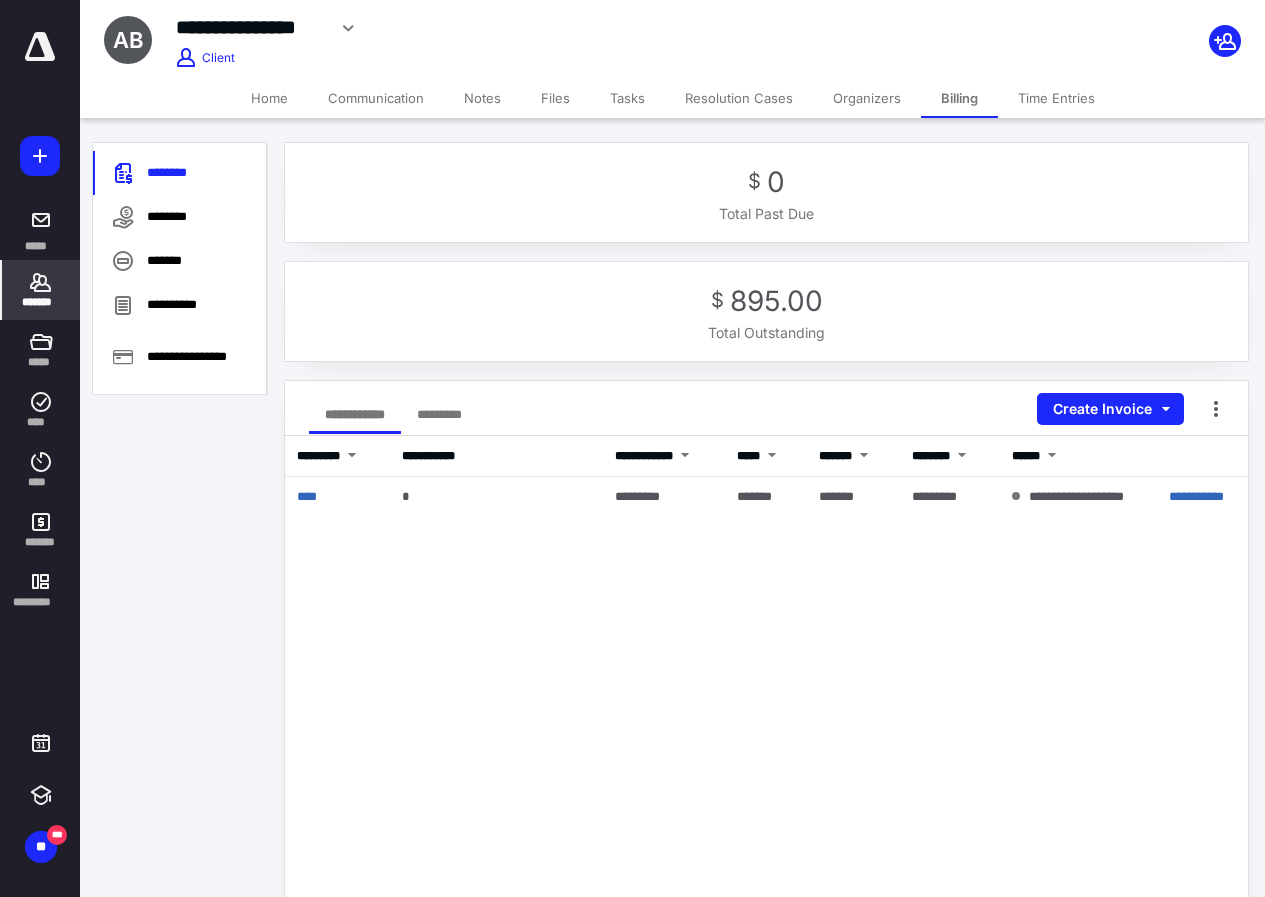 click at bounding box center (40, 47) 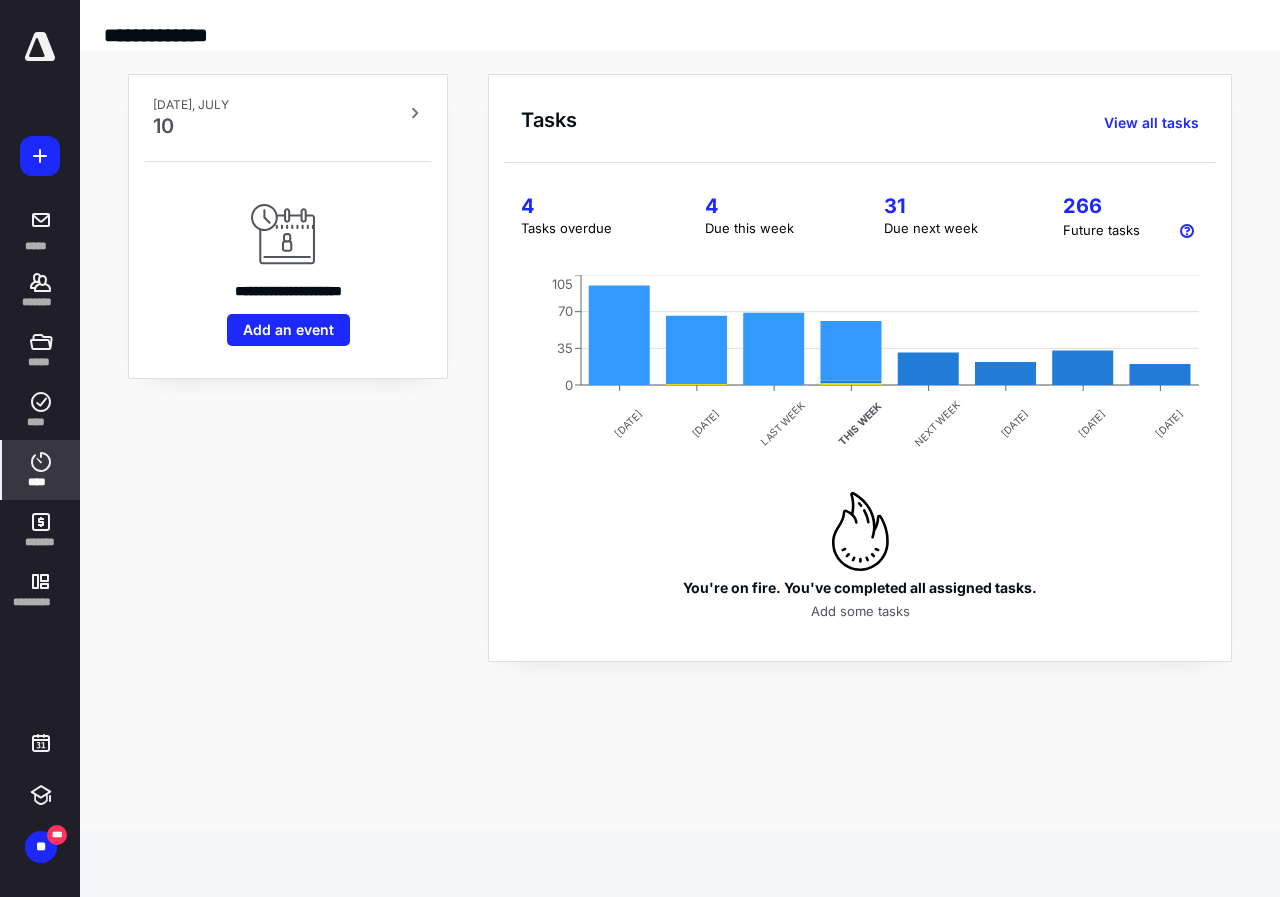 click 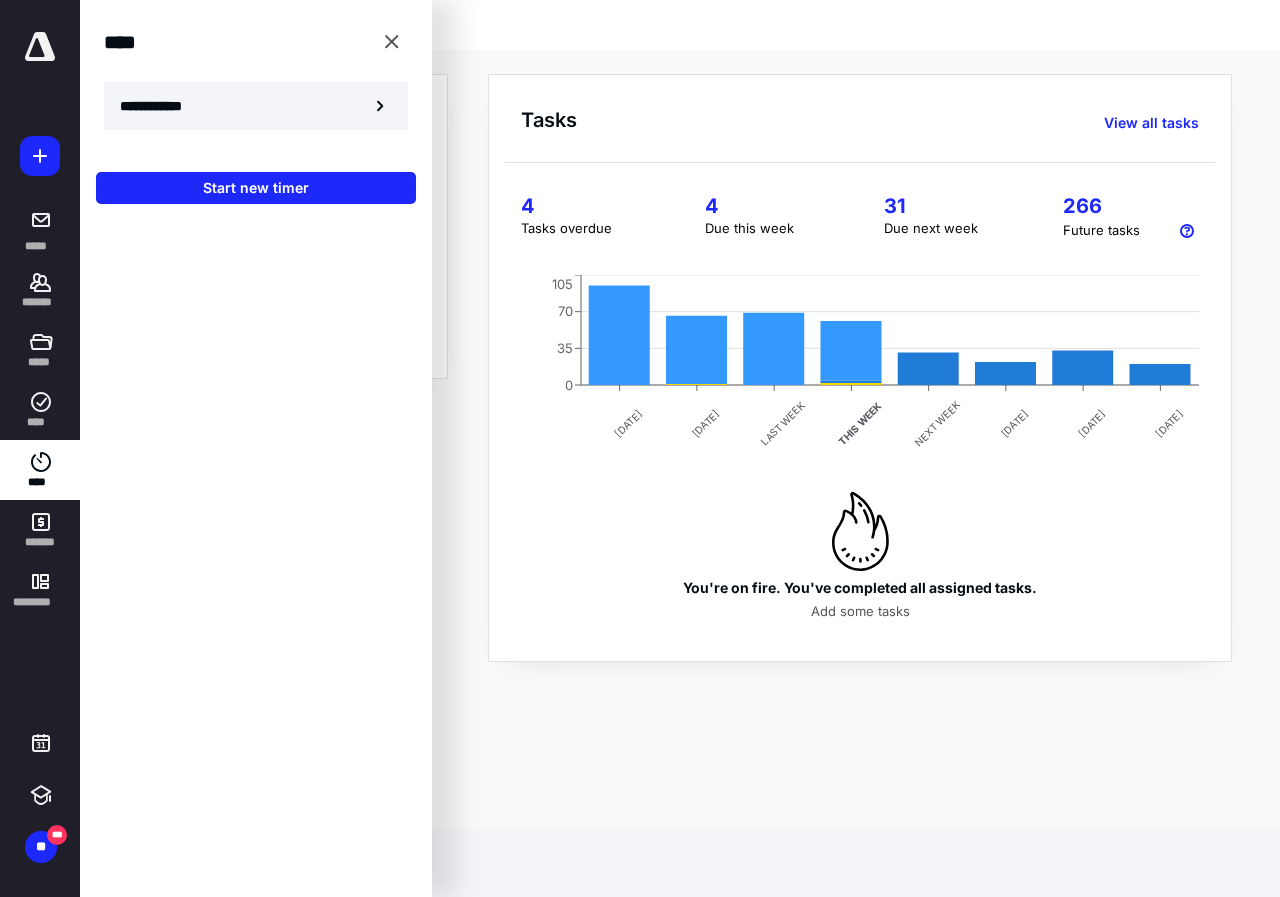 click on "**********" at bounding box center [162, 106] 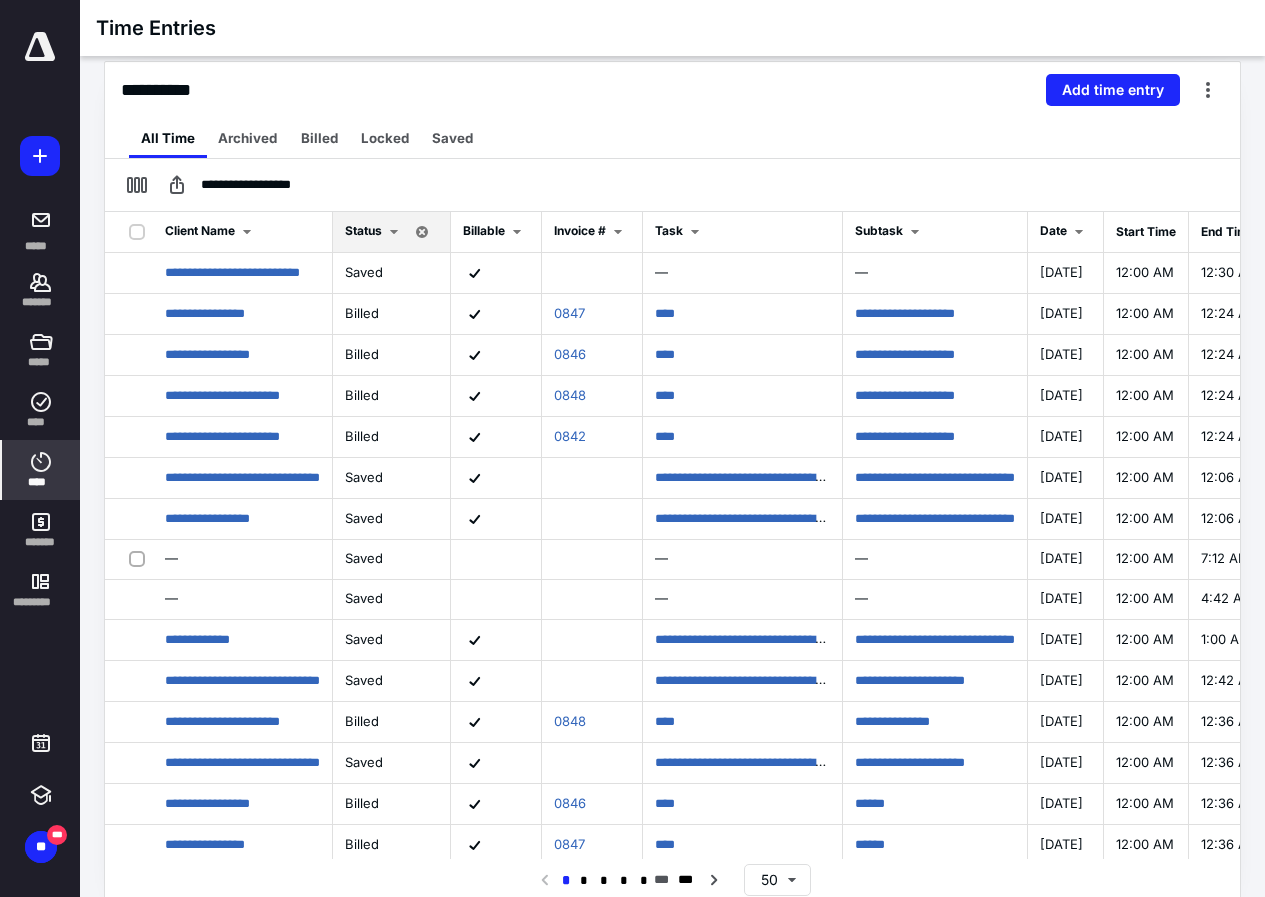 scroll, scrollTop: 464, scrollLeft: 0, axis: vertical 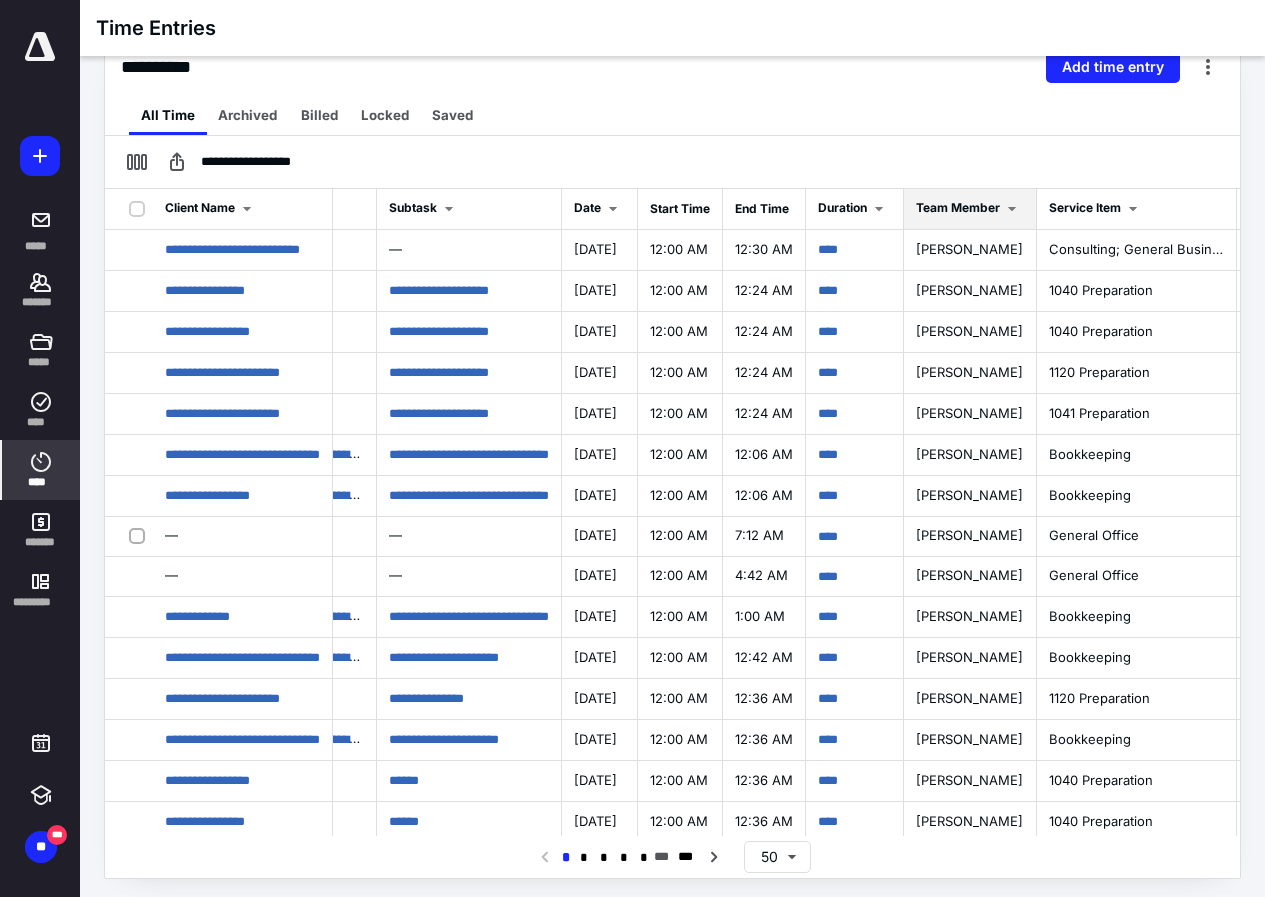 click on "Team Member" at bounding box center [958, 207] 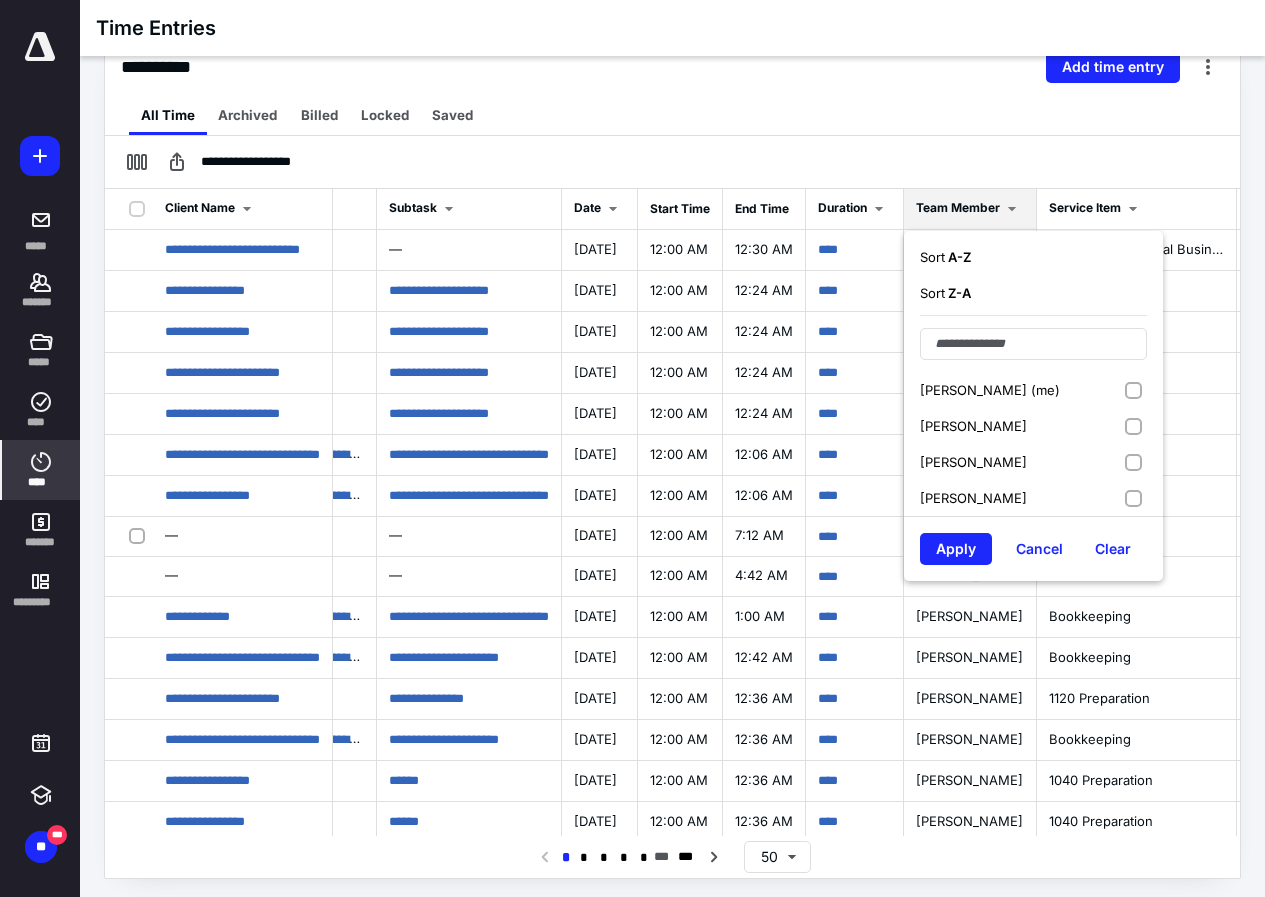 click on "[PERSON_NAME] (me)" at bounding box center (990, 390) 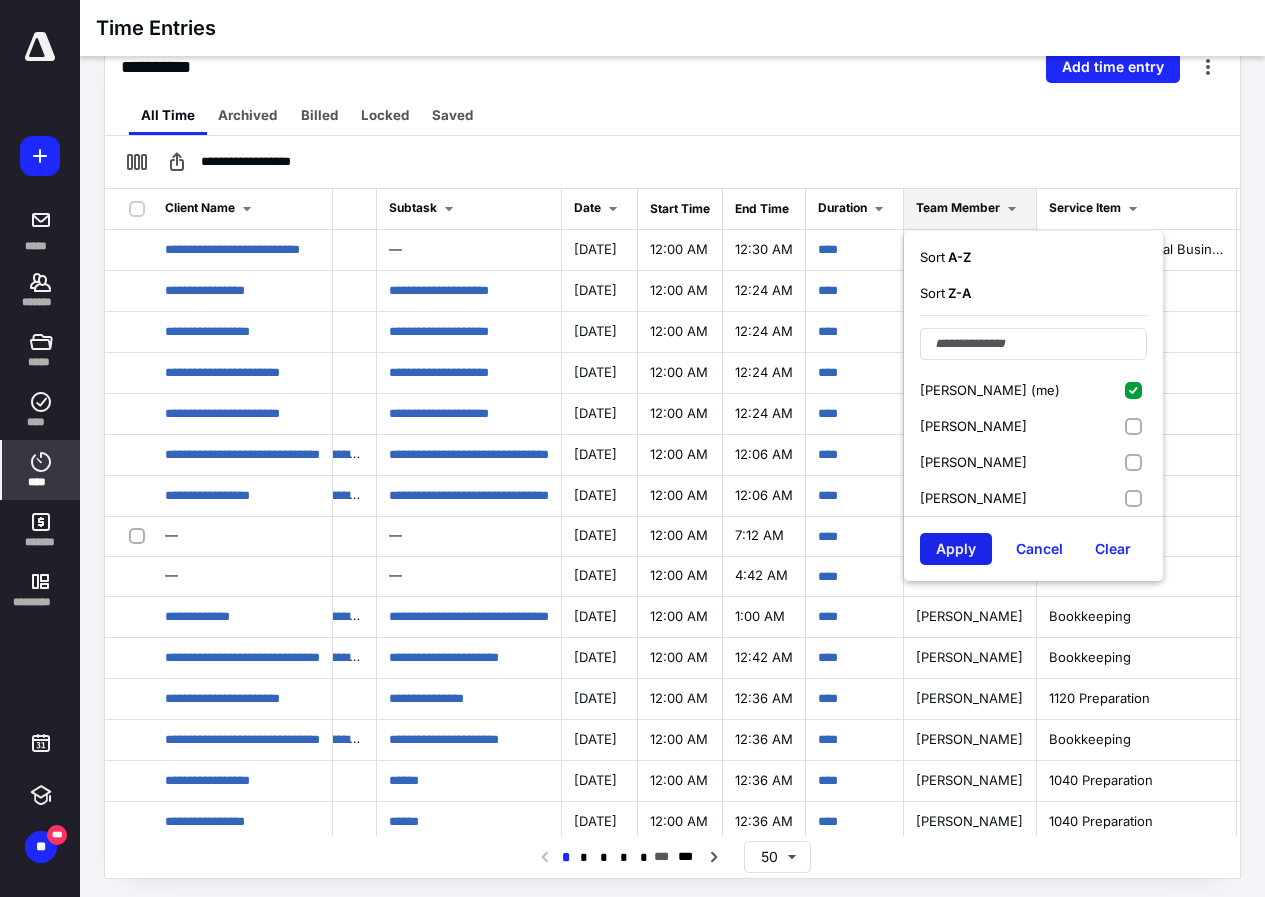 click on "Apply" at bounding box center (956, 549) 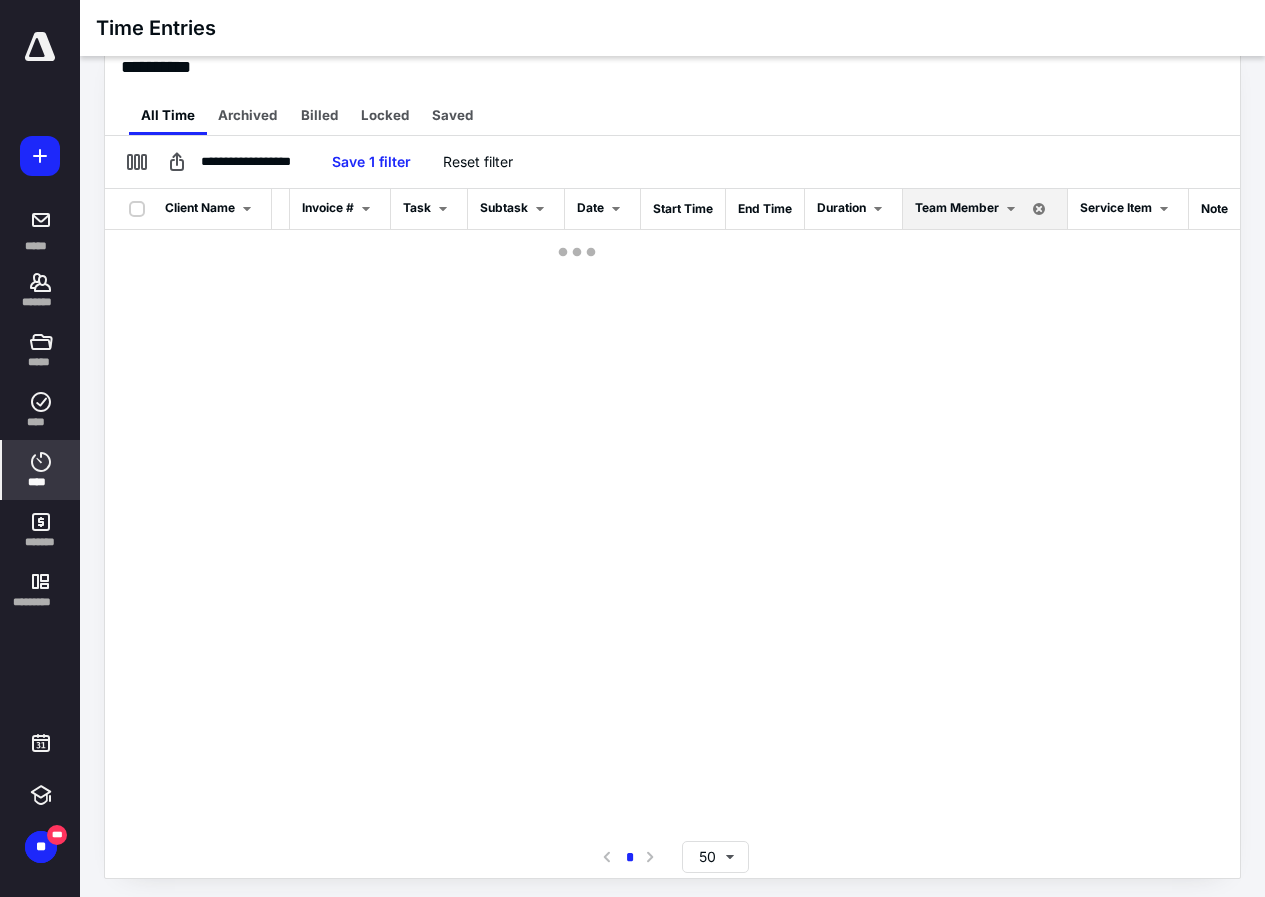 scroll, scrollTop: 0, scrollLeft: 200, axis: horizontal 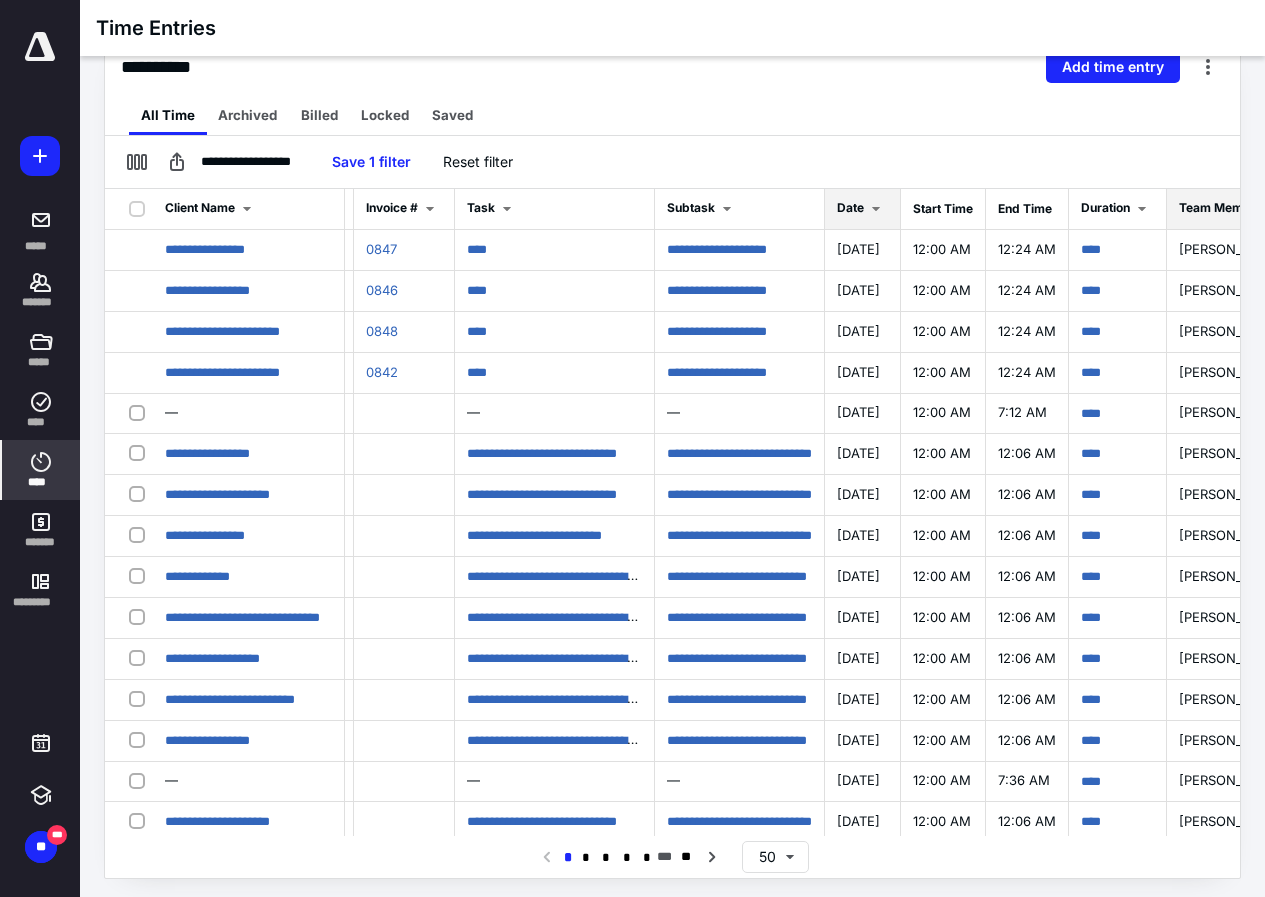 click at bounding box center (876, 209) 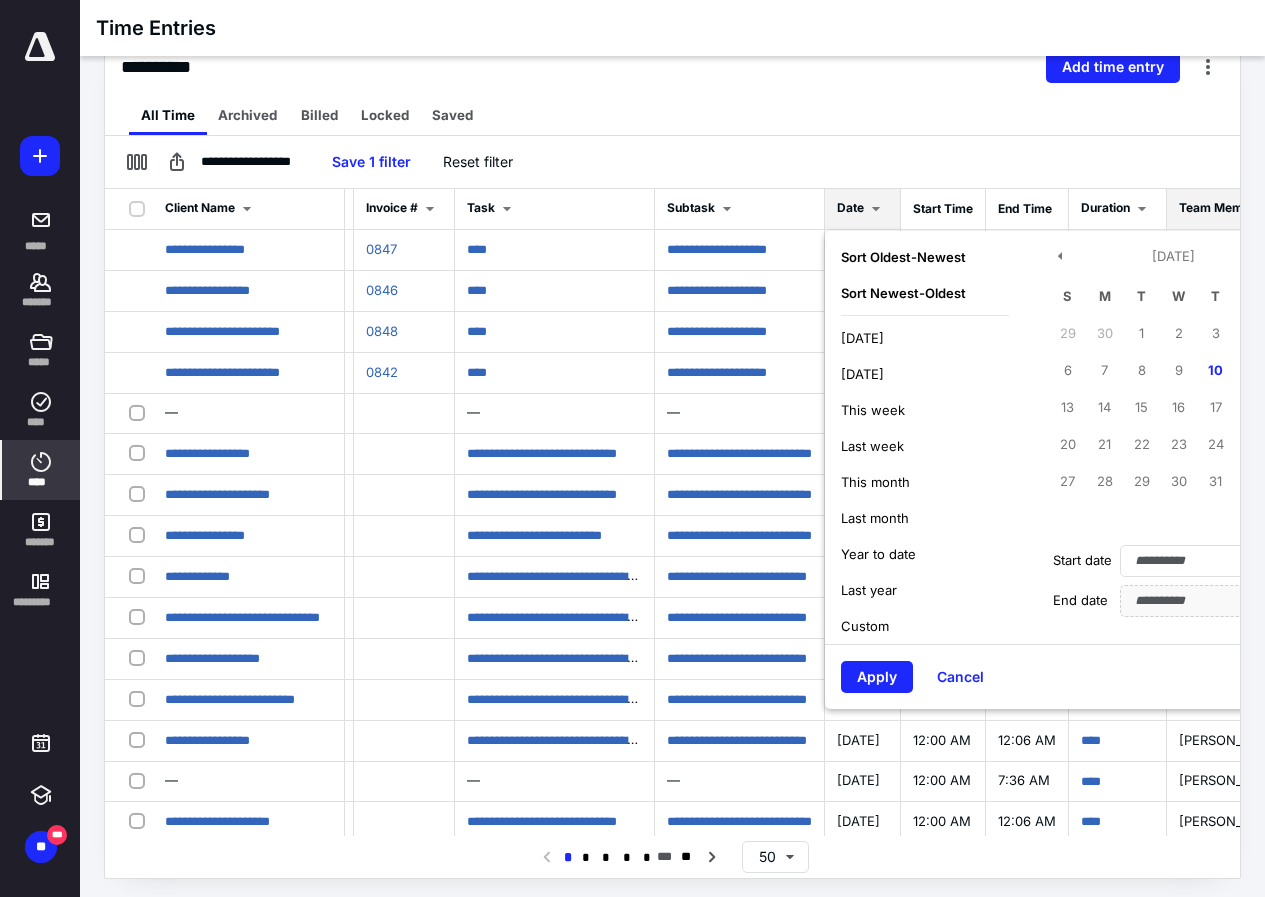 click on "[DATE]" at bounding box center [862, 338] 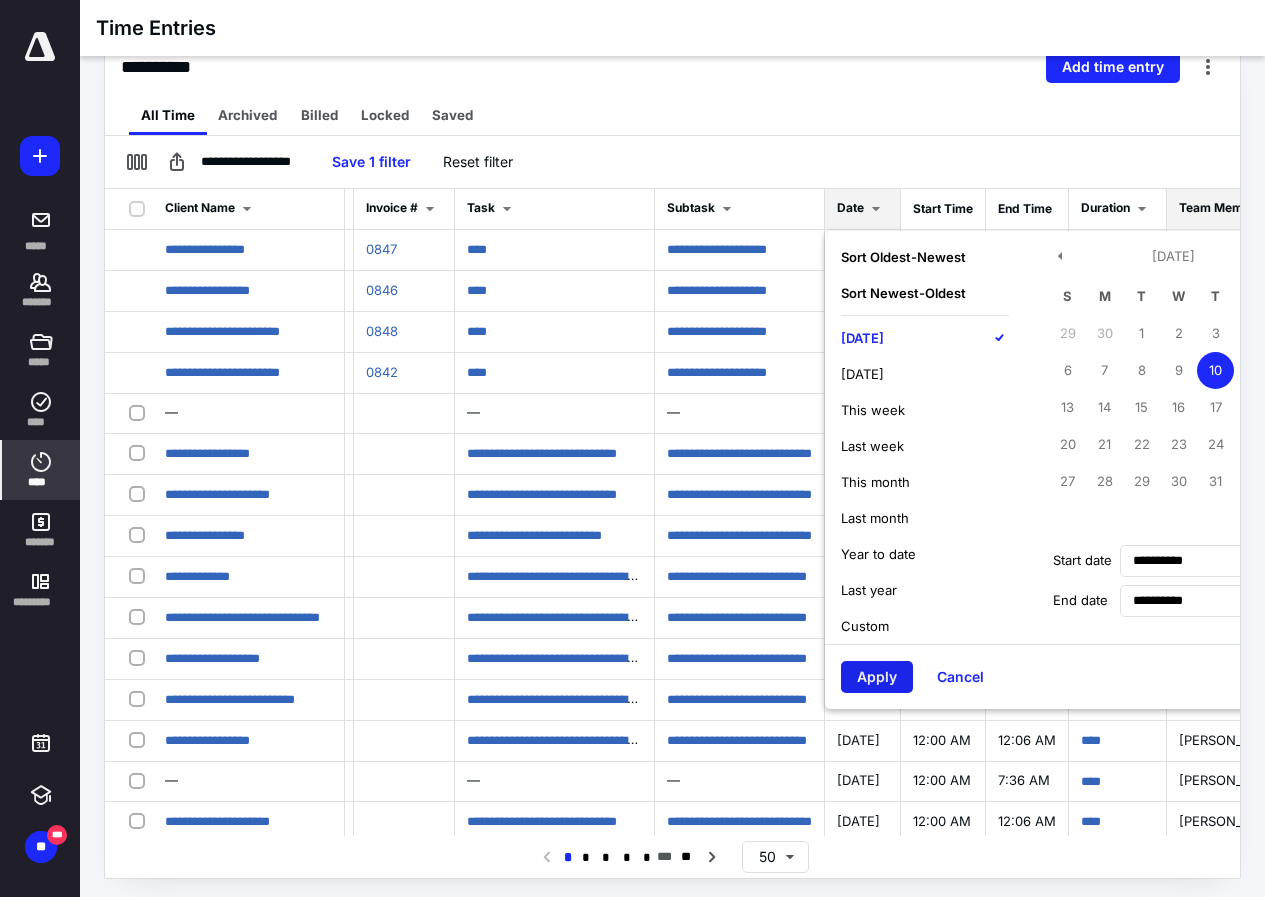 click on "Apply" at bounding box center [877, 677] 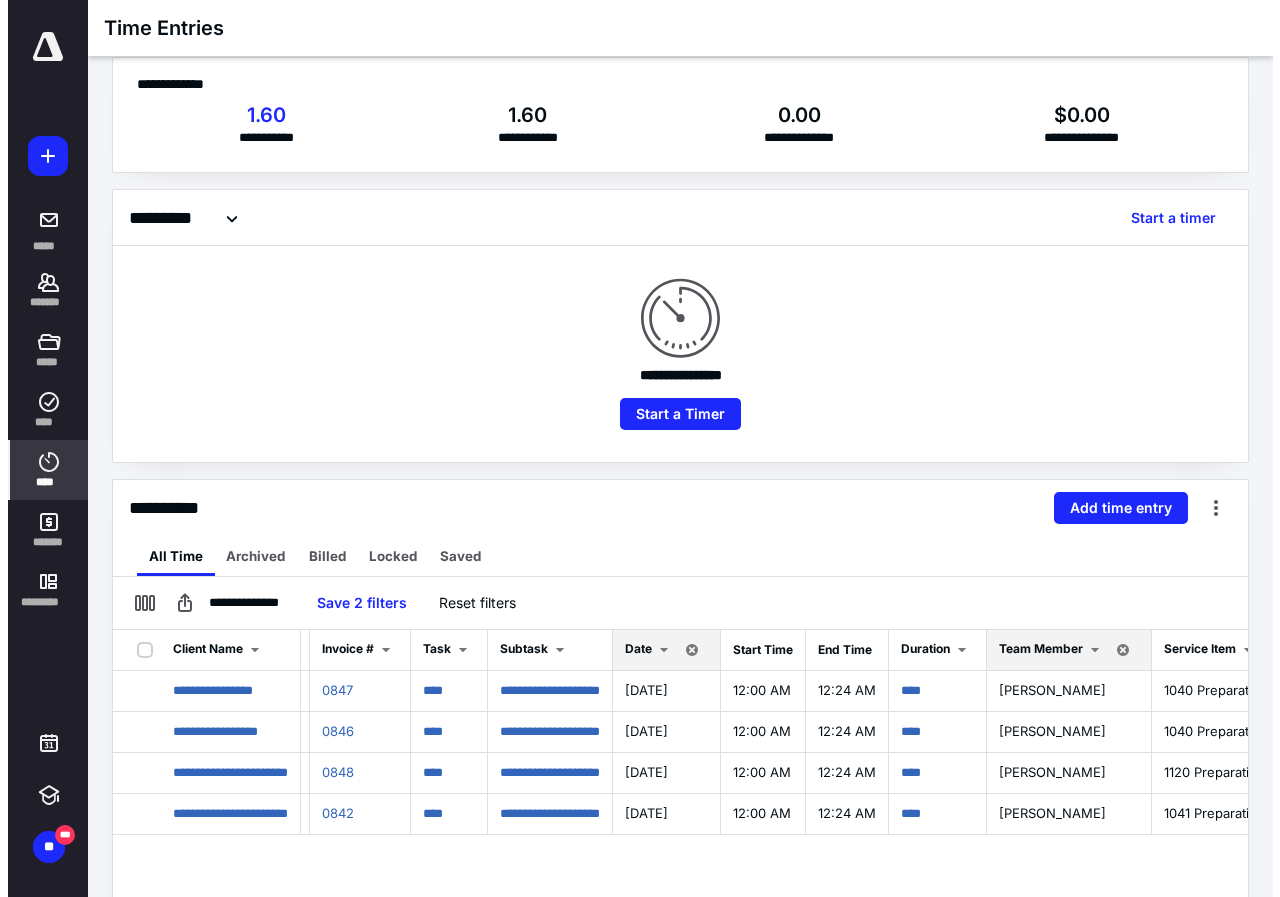 scroll, scrollTop: 0, scrollLeft: 0, axis: both 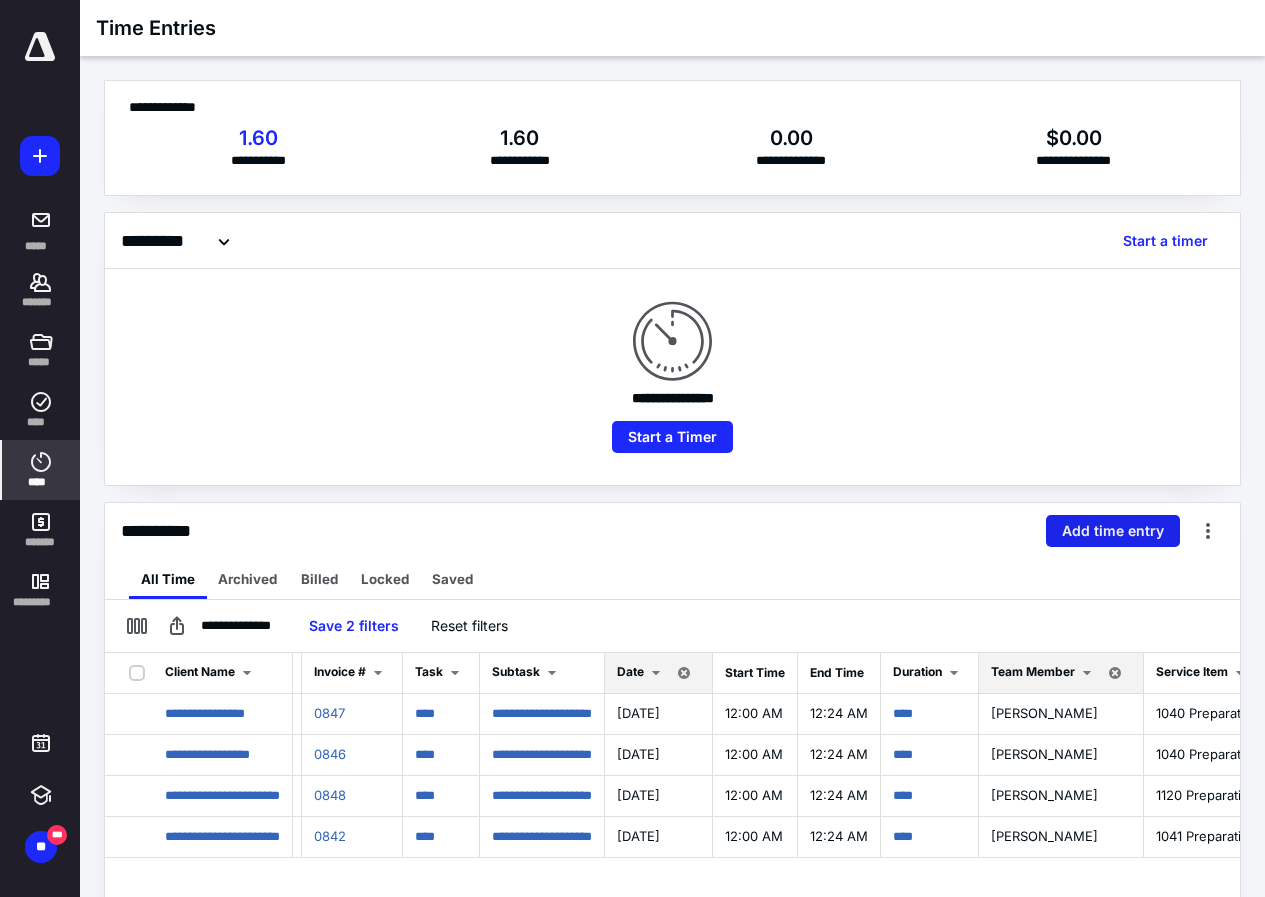 click on "Add time entry" at bounding box center [1113, 531] 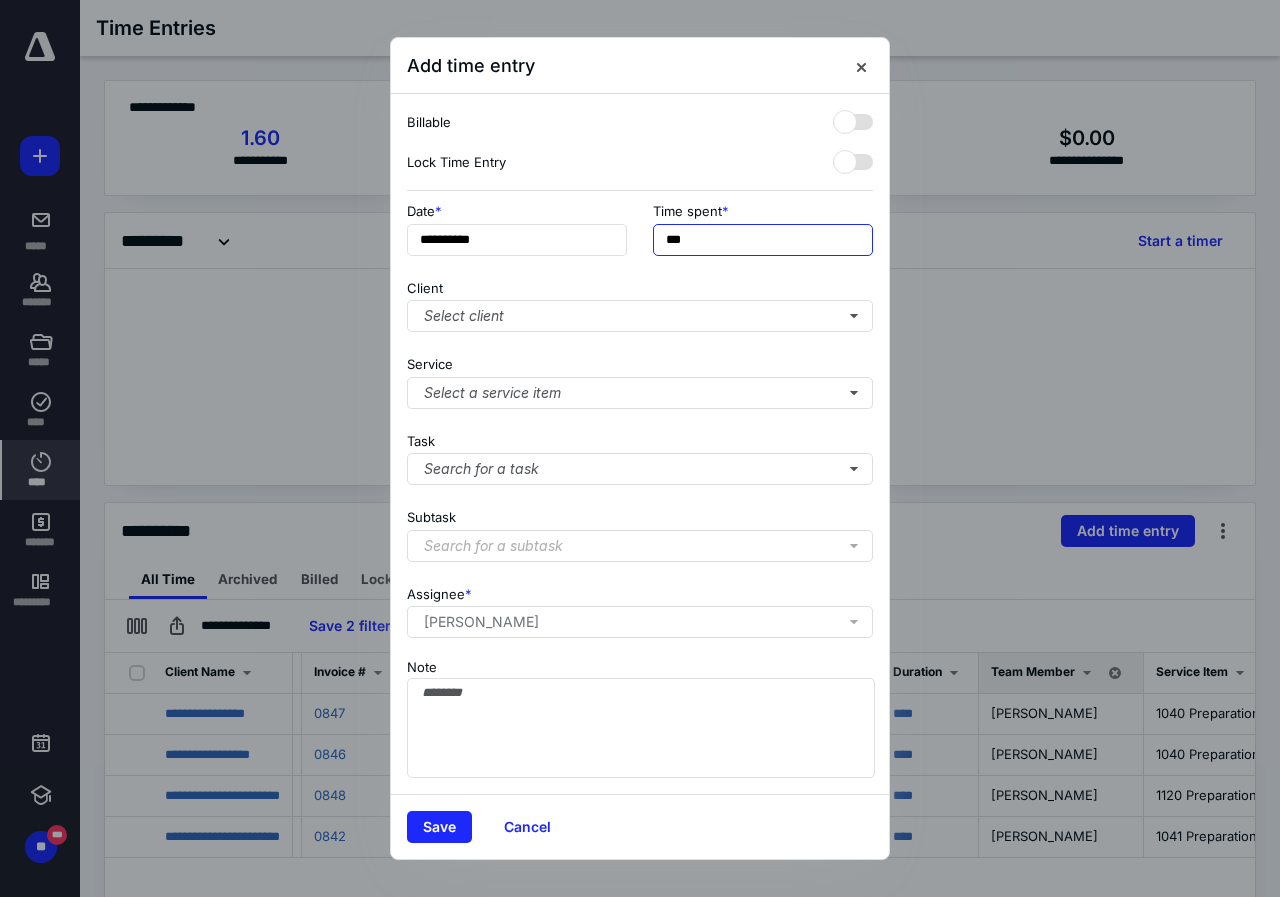 click on "***" at bounding box center (763, 240) 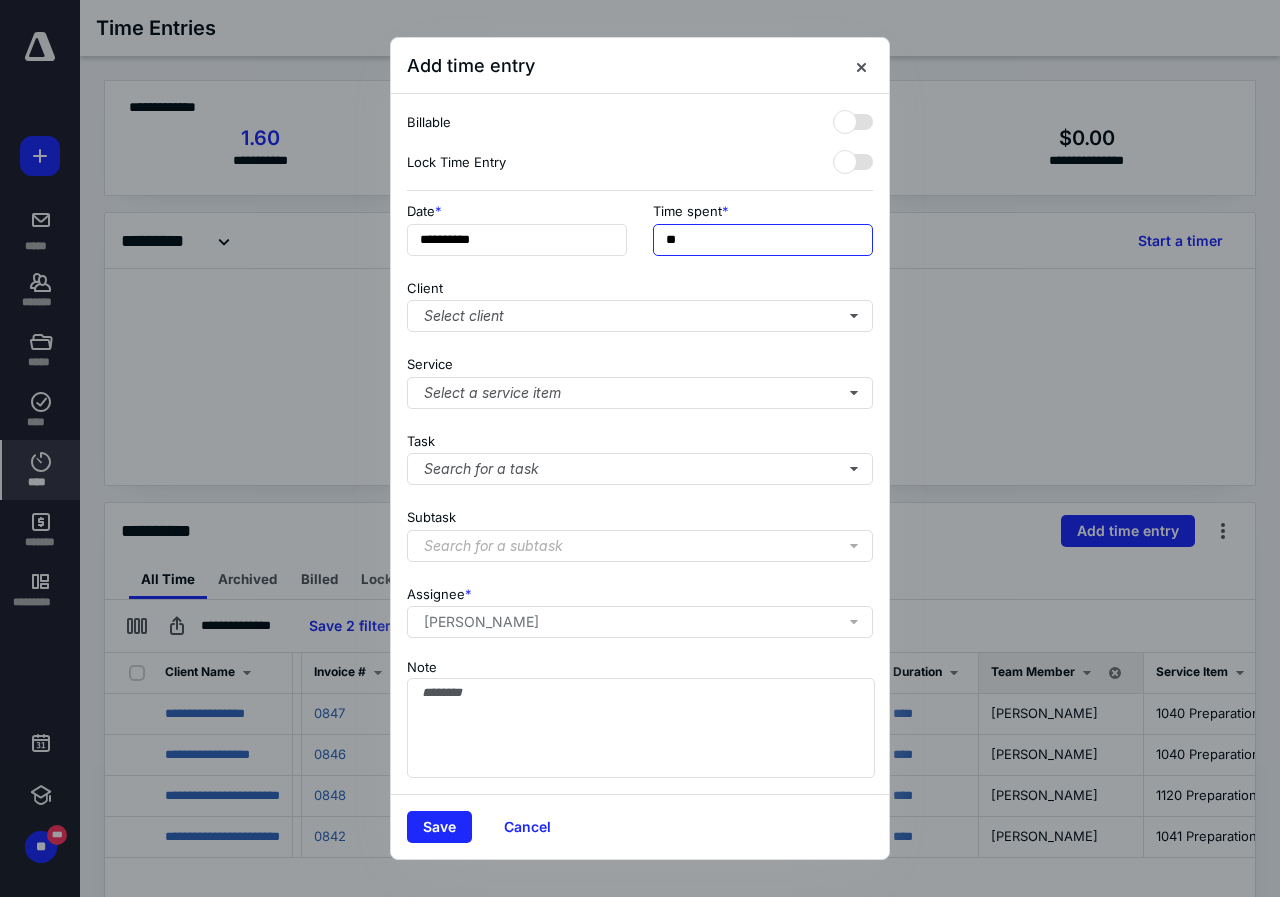 type on "*" 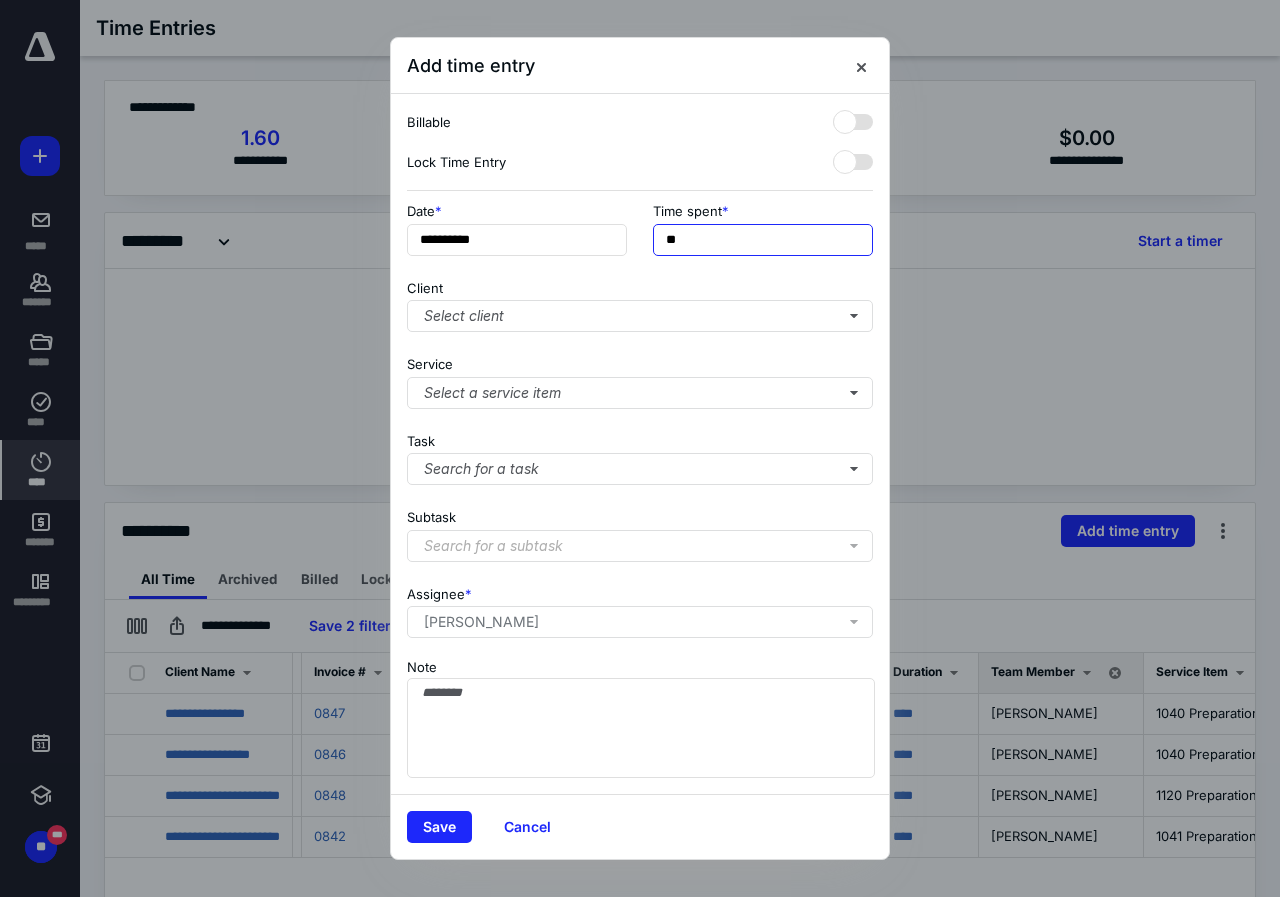 type on "**" 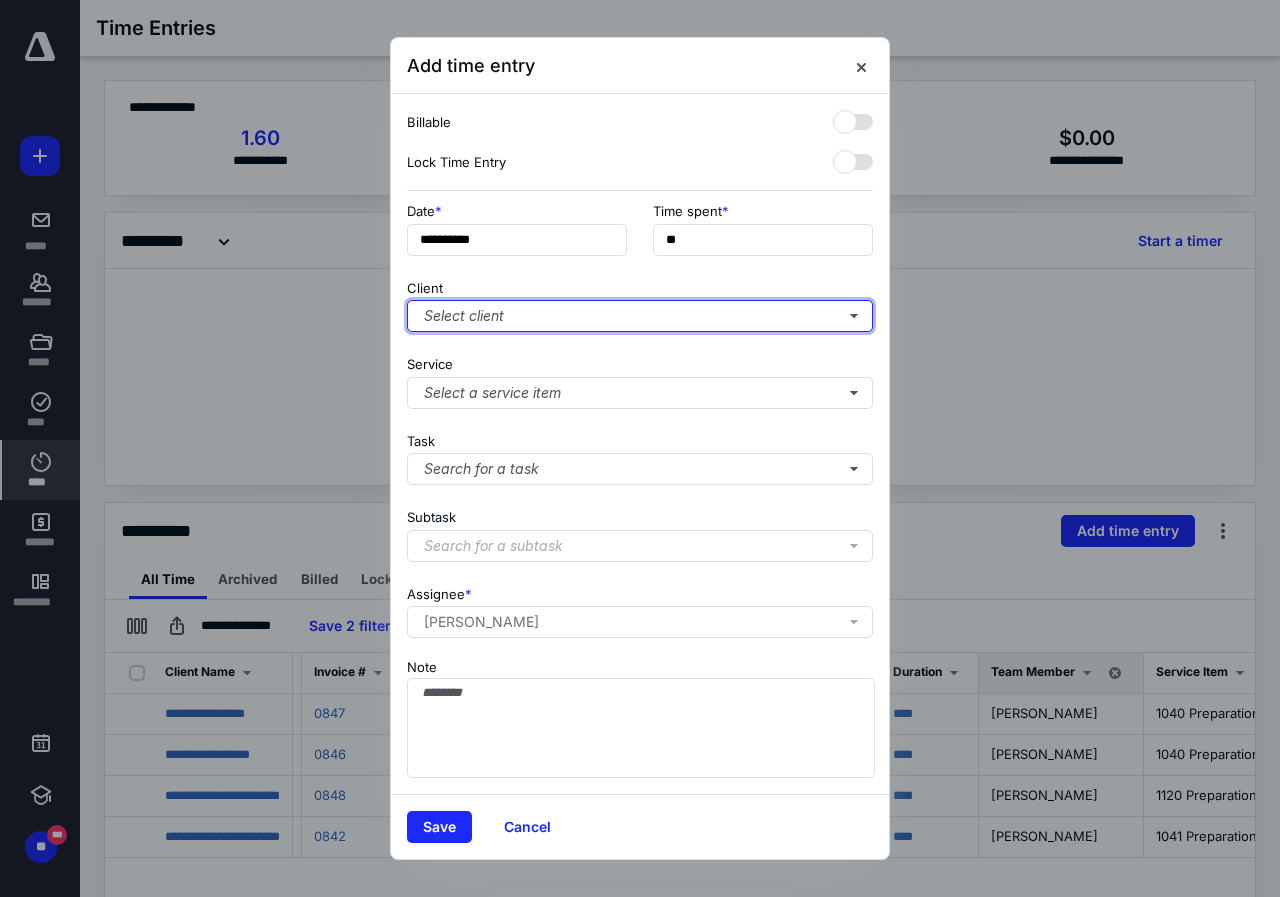 type 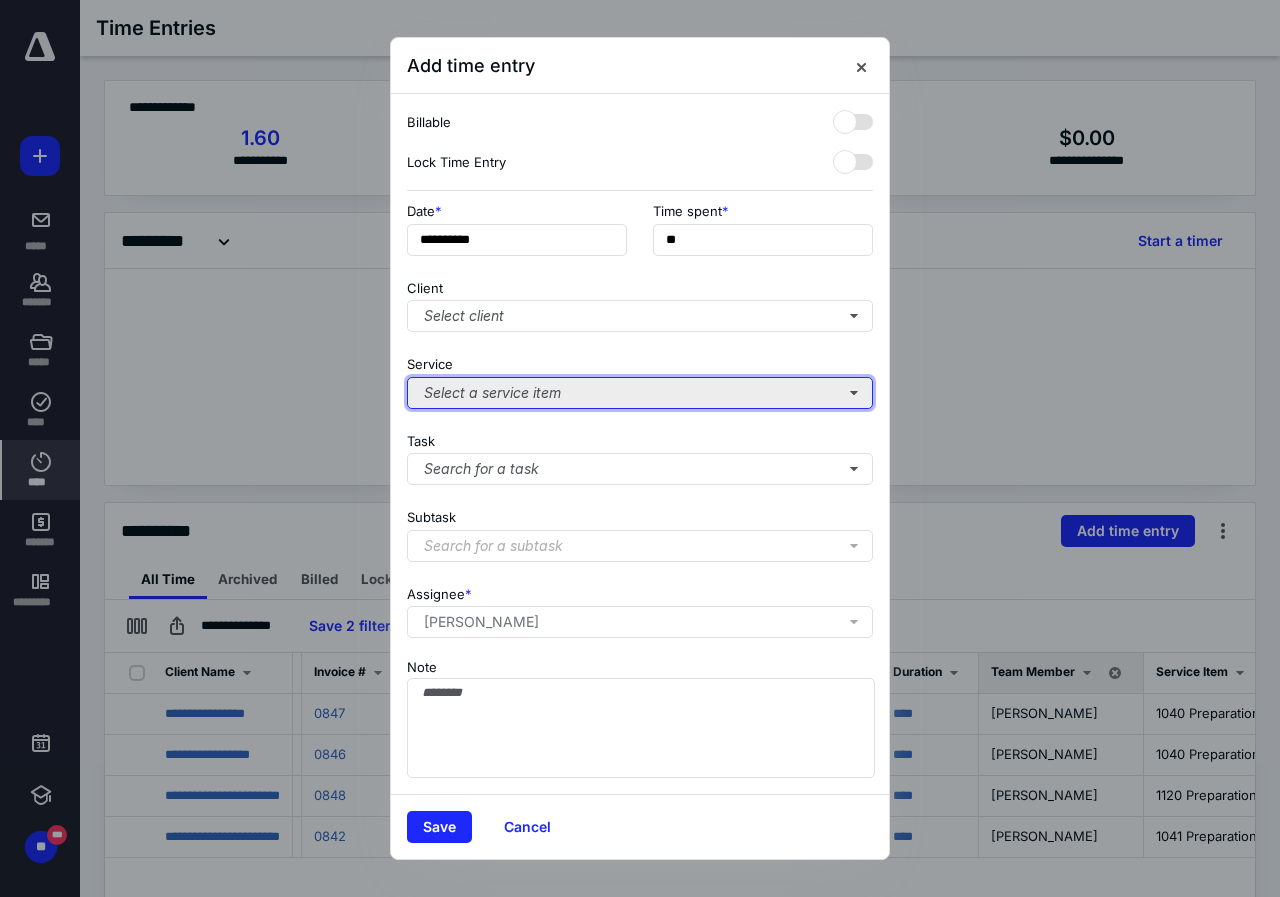 click on "Select a service item" at bounding box center (640, 393) 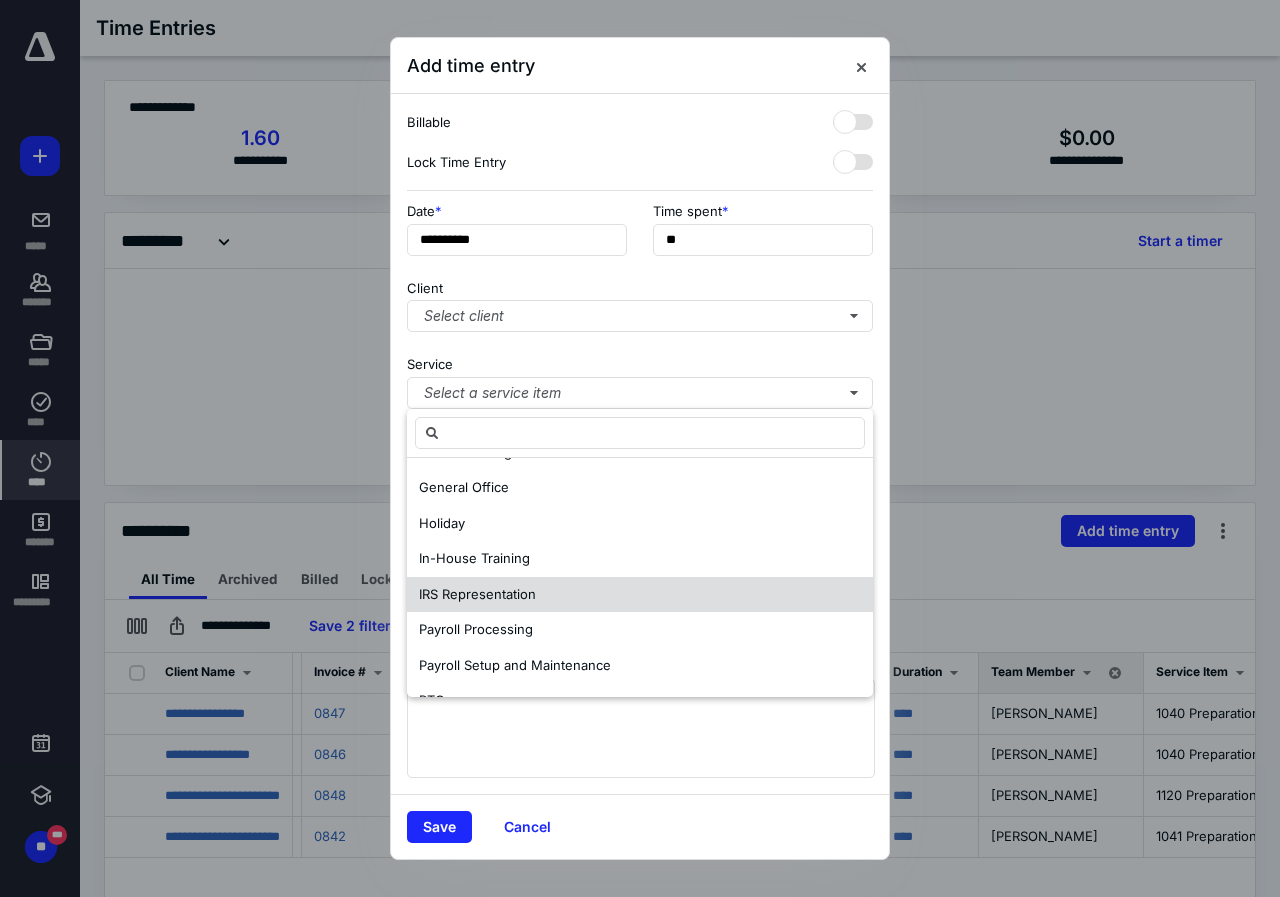 scroll, scrollTop: 600, scrollLeft: 0, axis: vertical 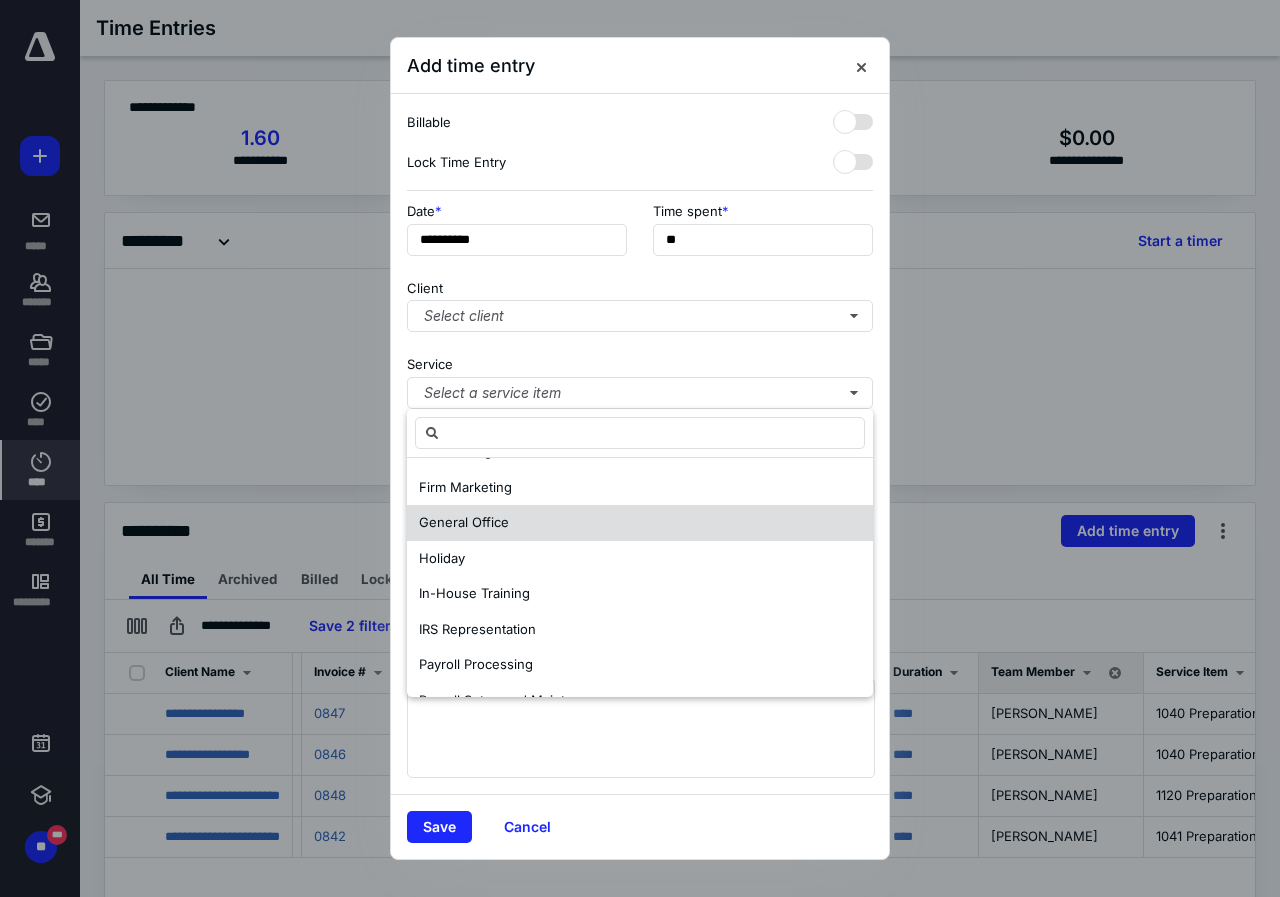 click on "General Office" at bounding box center [464, 522] 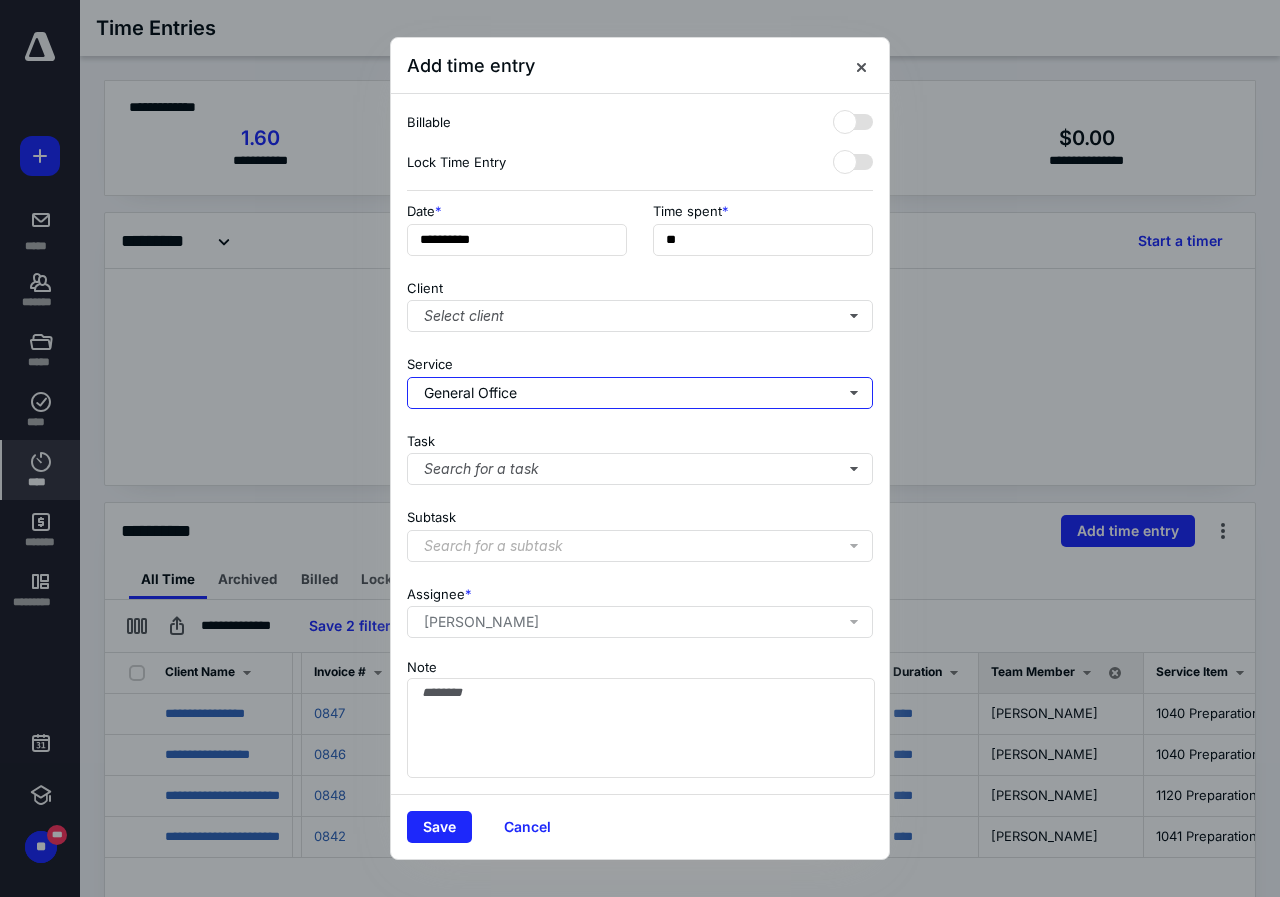 scroll, scrollTop: 0, scrollLeft: 0, axis: both 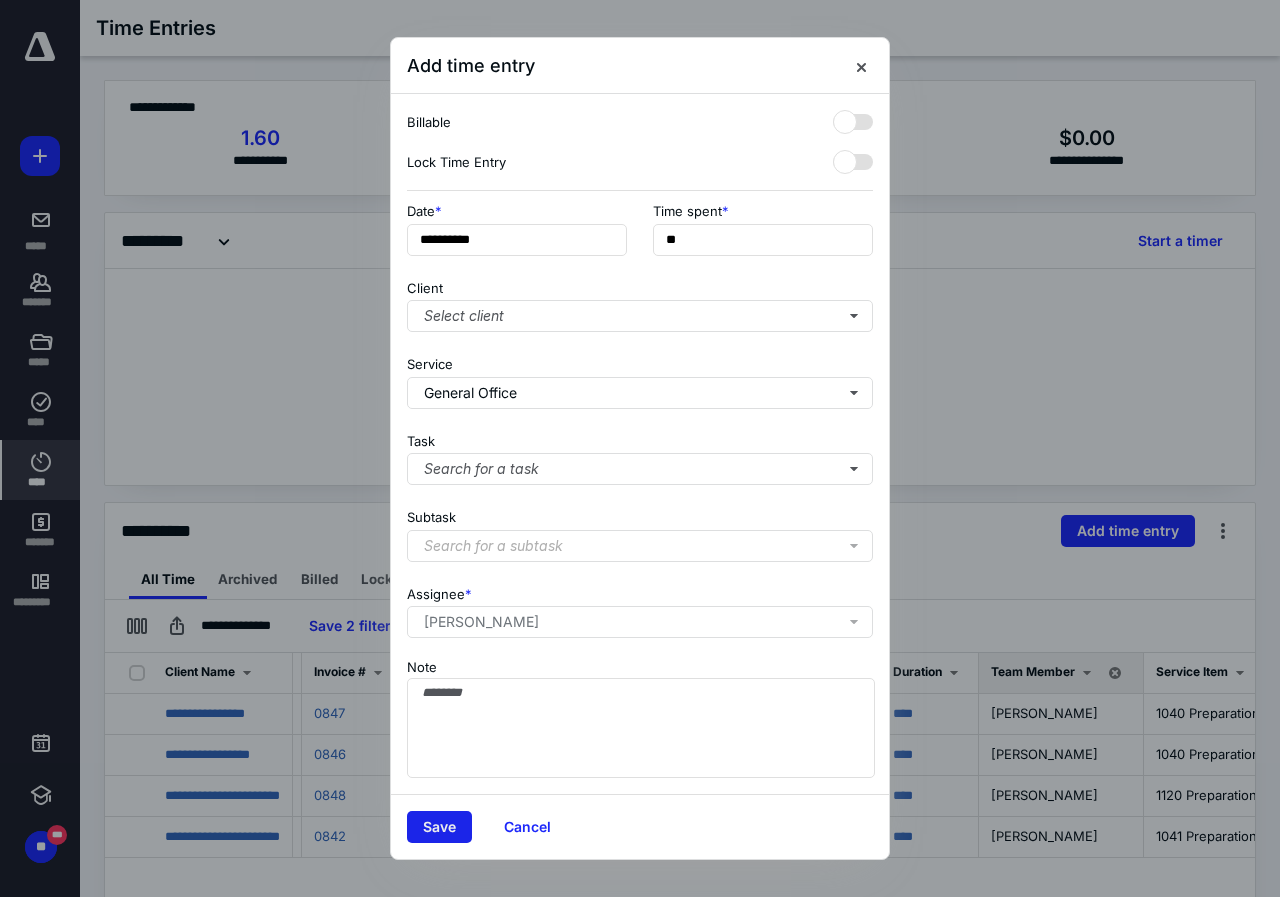 click on "Save" at bounding box center [439, 827] 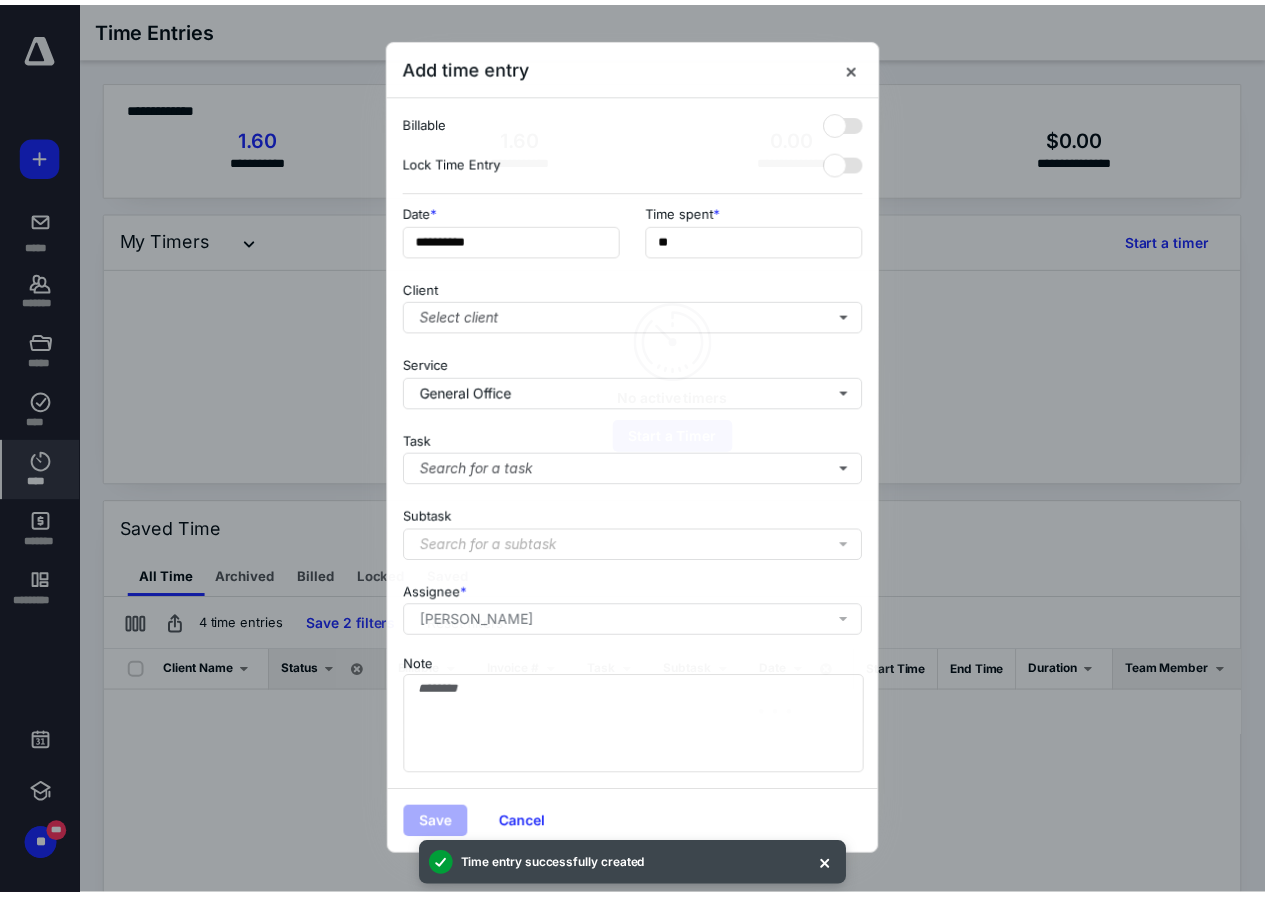 scroll, scrollTop: 0, scrollLeft: 200, axis: horizontal 